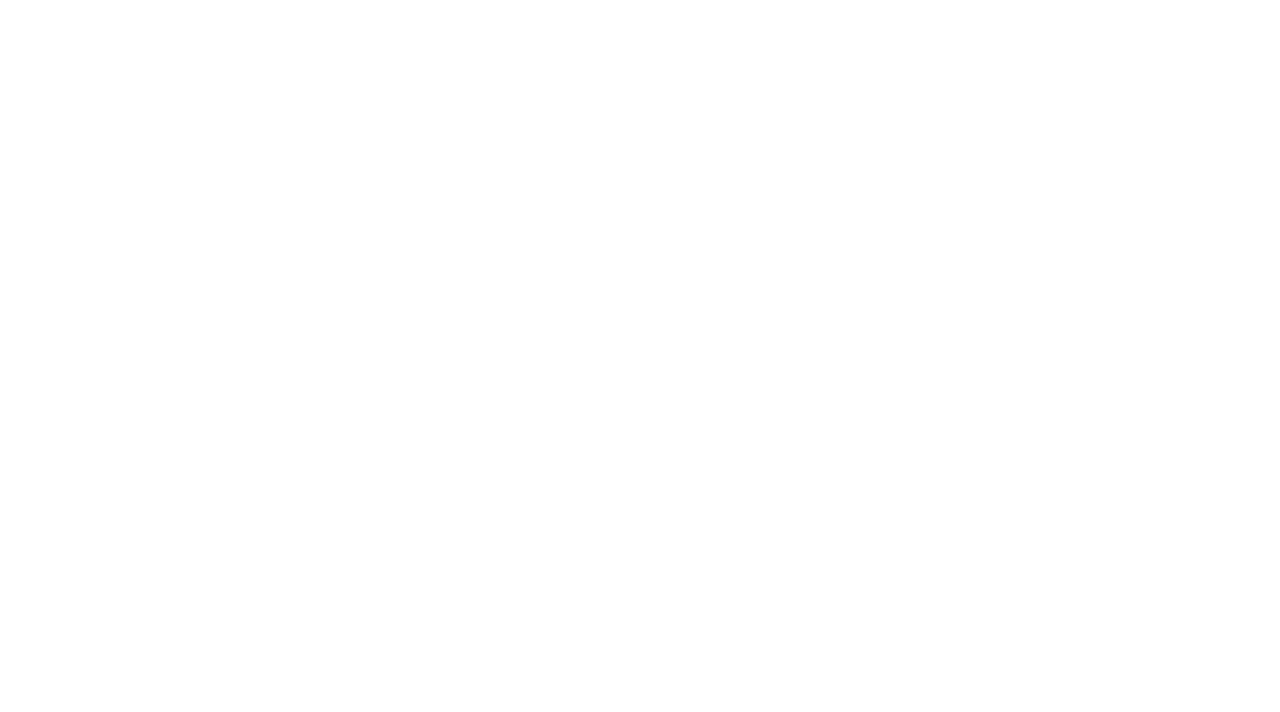 scroll, scrollTop: 0, scrollLeft: 0, axis: both 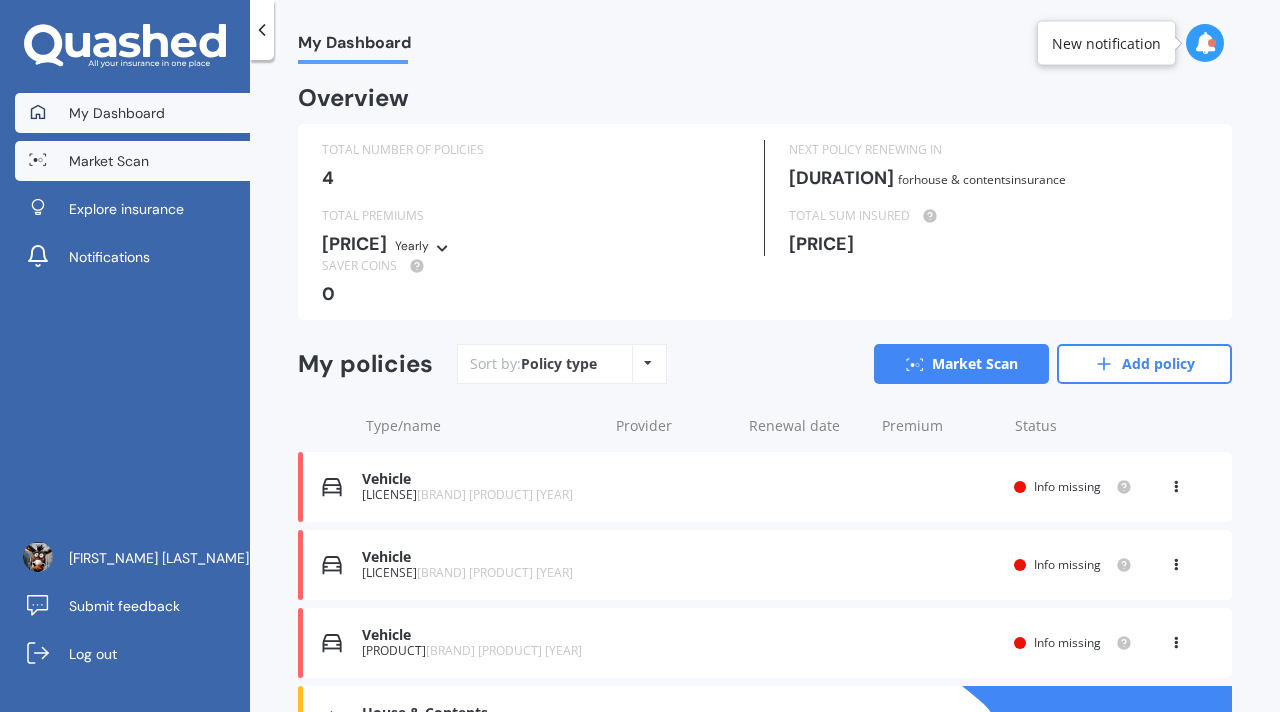 click on "Market Scan" at bounding box center [109, 161] 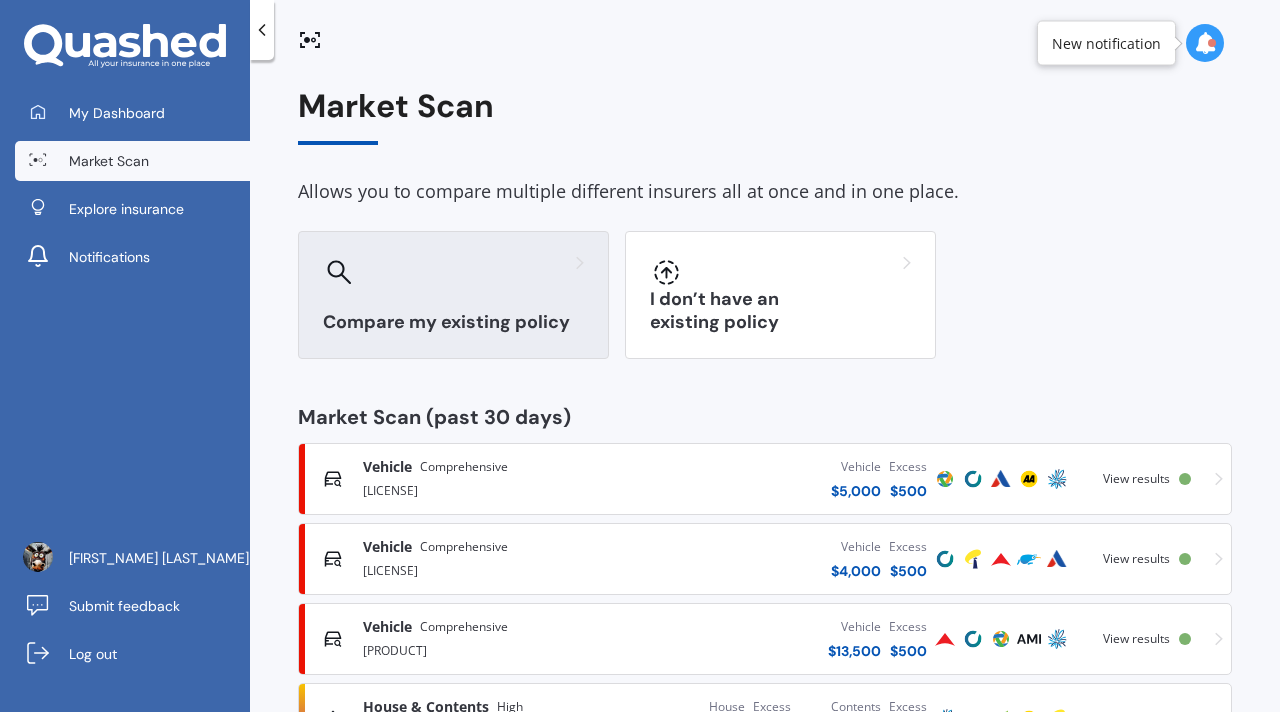 click at bounding box center [453, 272] 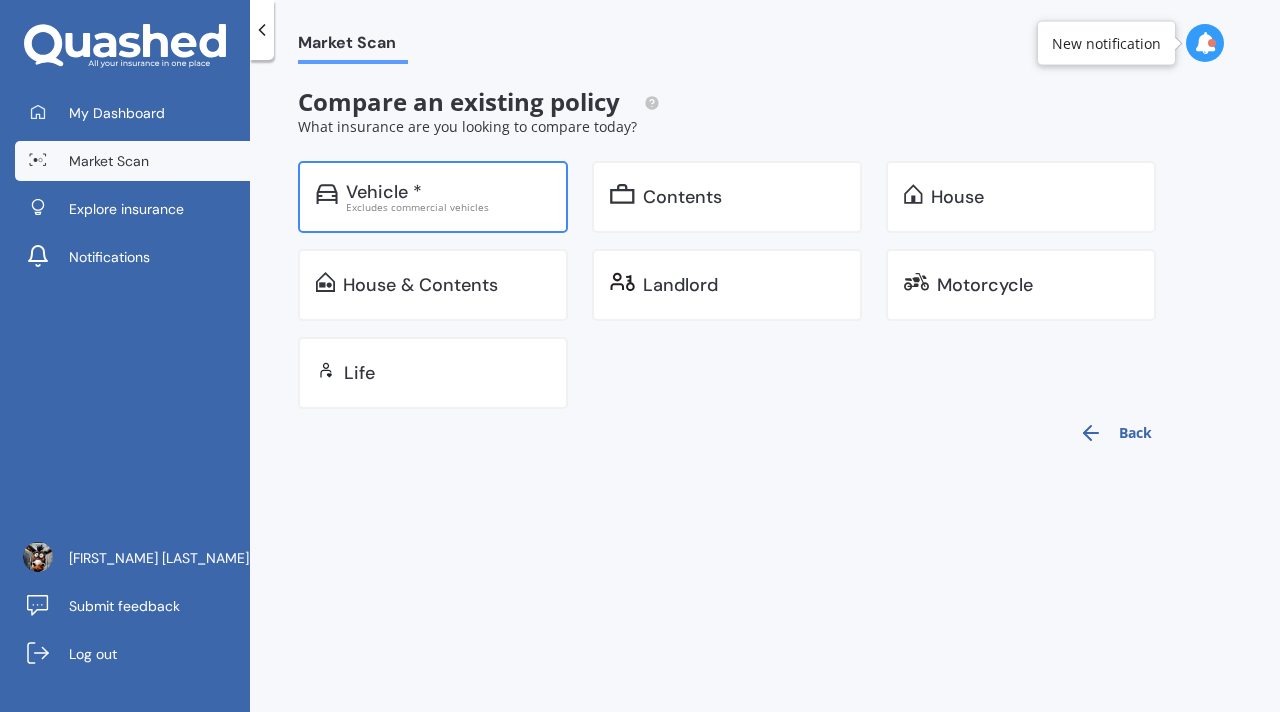 click on "Vehicle * Excludes commercial vehicles" at bounding box center (433, 197) 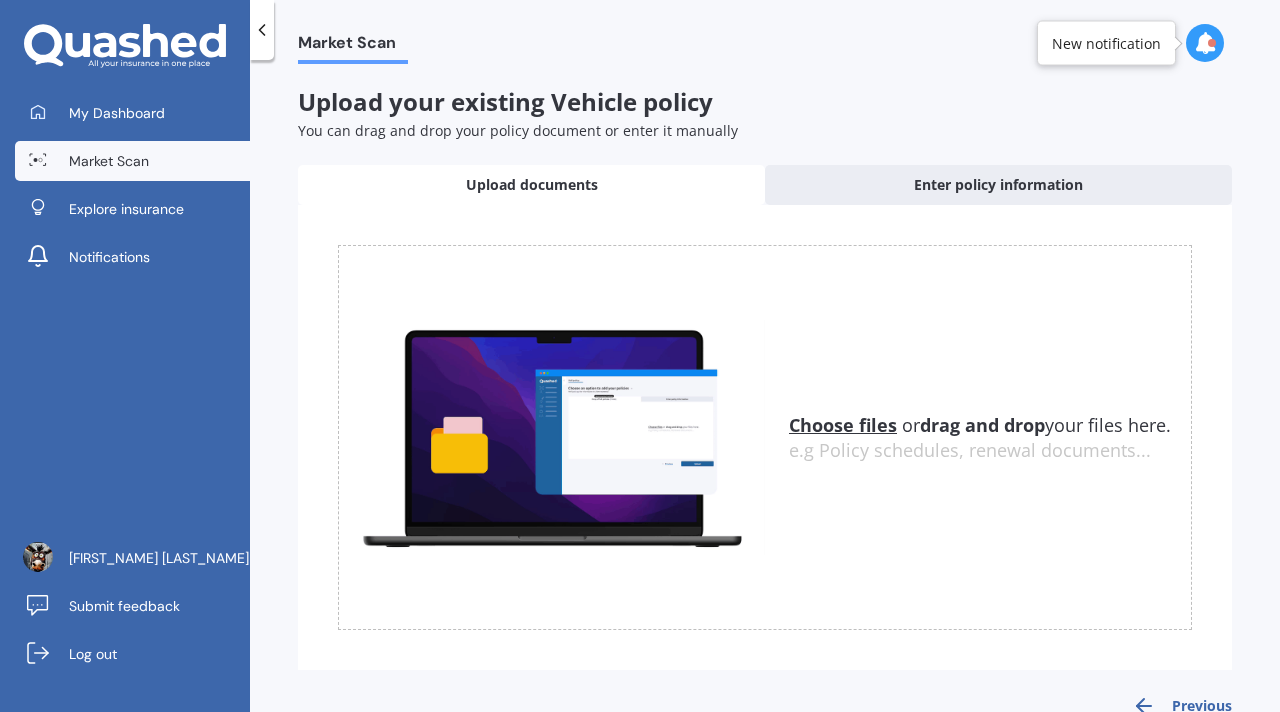 click on "Choose files" at bounding box center (843, 425) 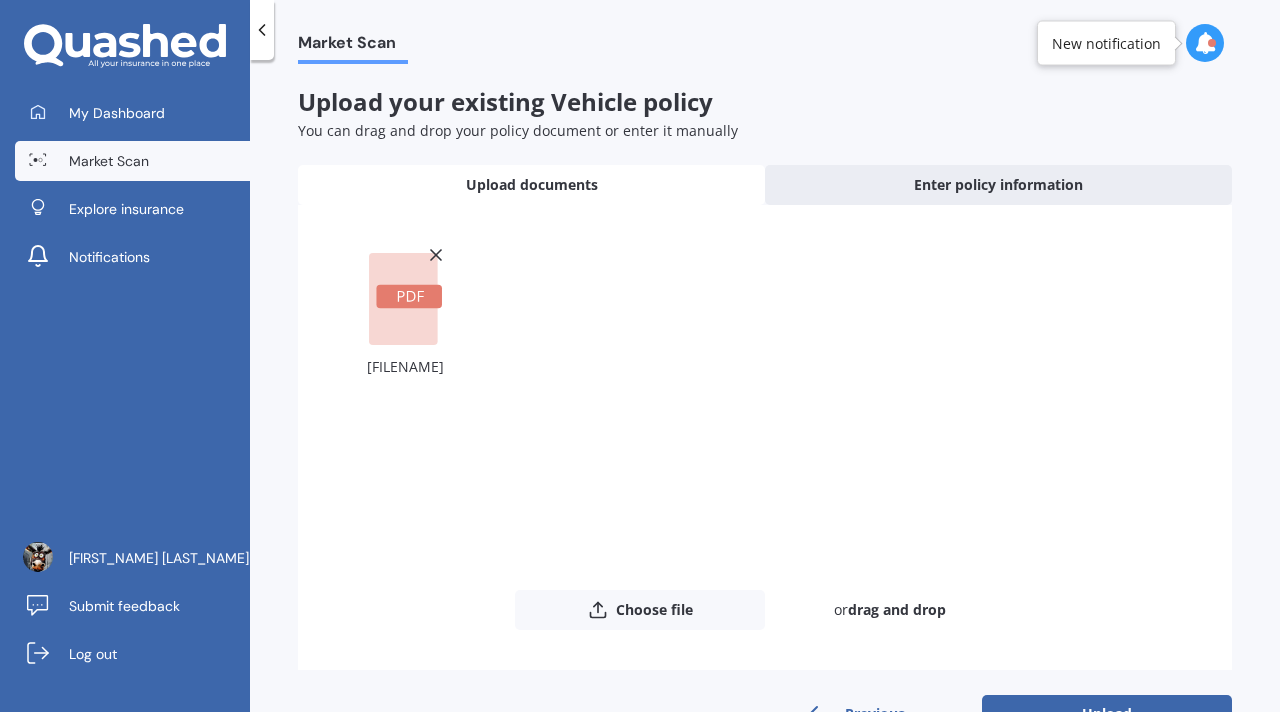 scroll, scrollTop: 58, scrollLeft: 0, axis: vertical 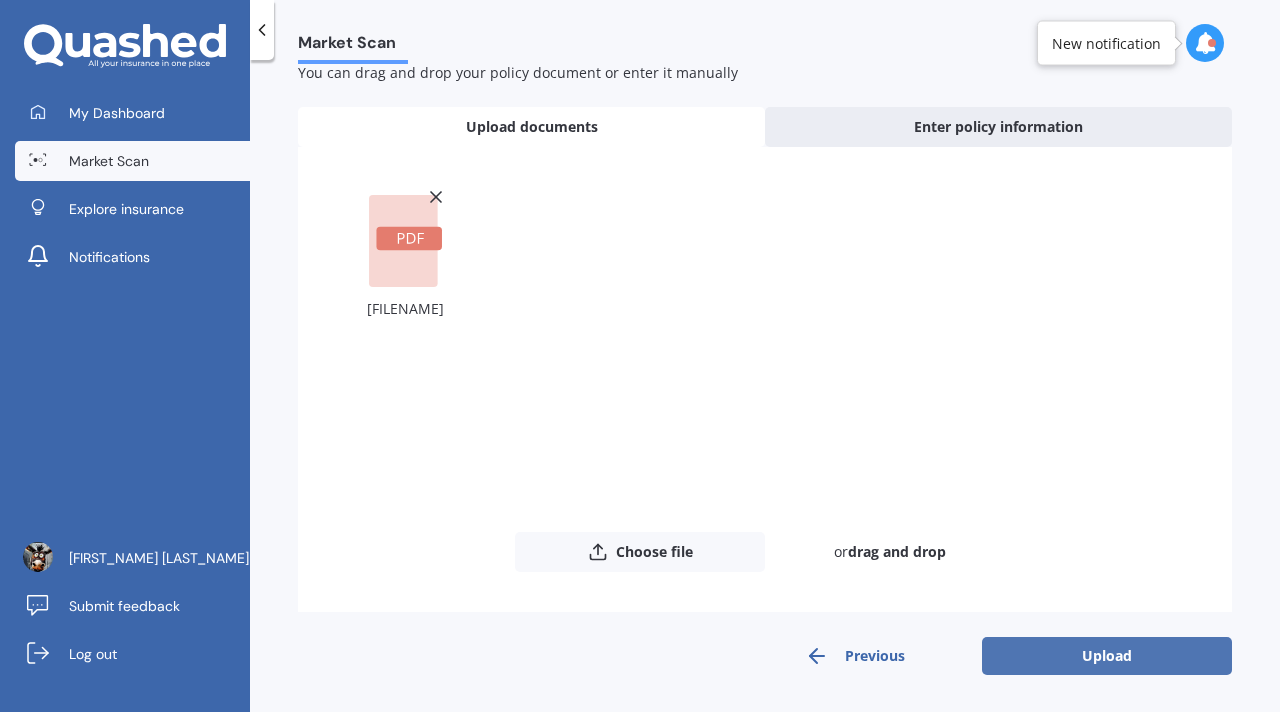 click on "Upload" at bounding box center [1107, 656] 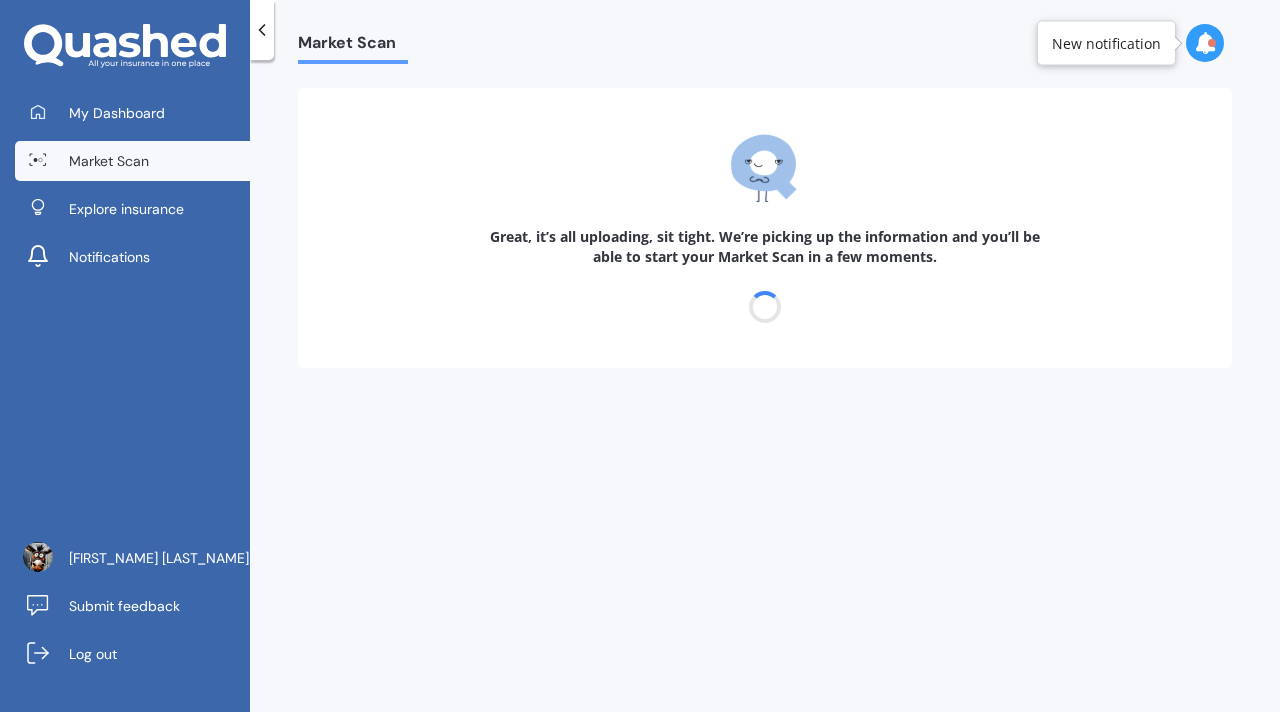 scroll, scrollTop: 0, scrollLeft: 0, axis: both 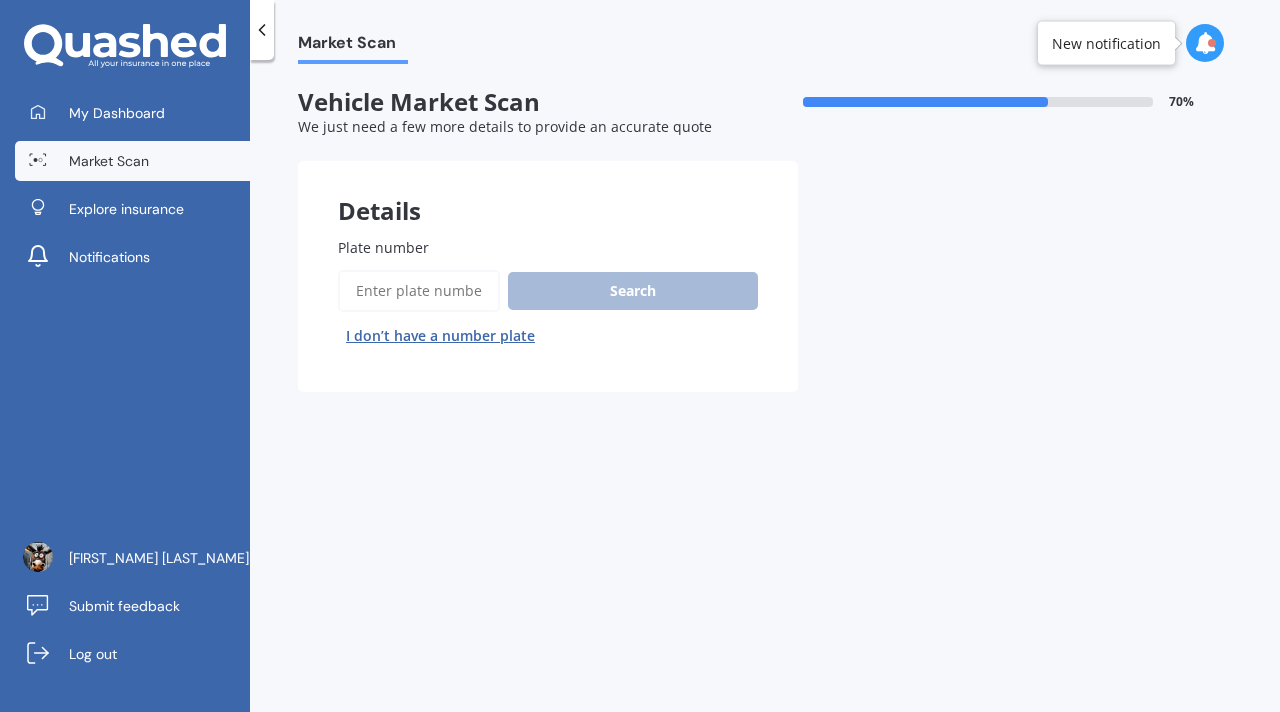 click on "Plate number" at bounding box center [419, 291] 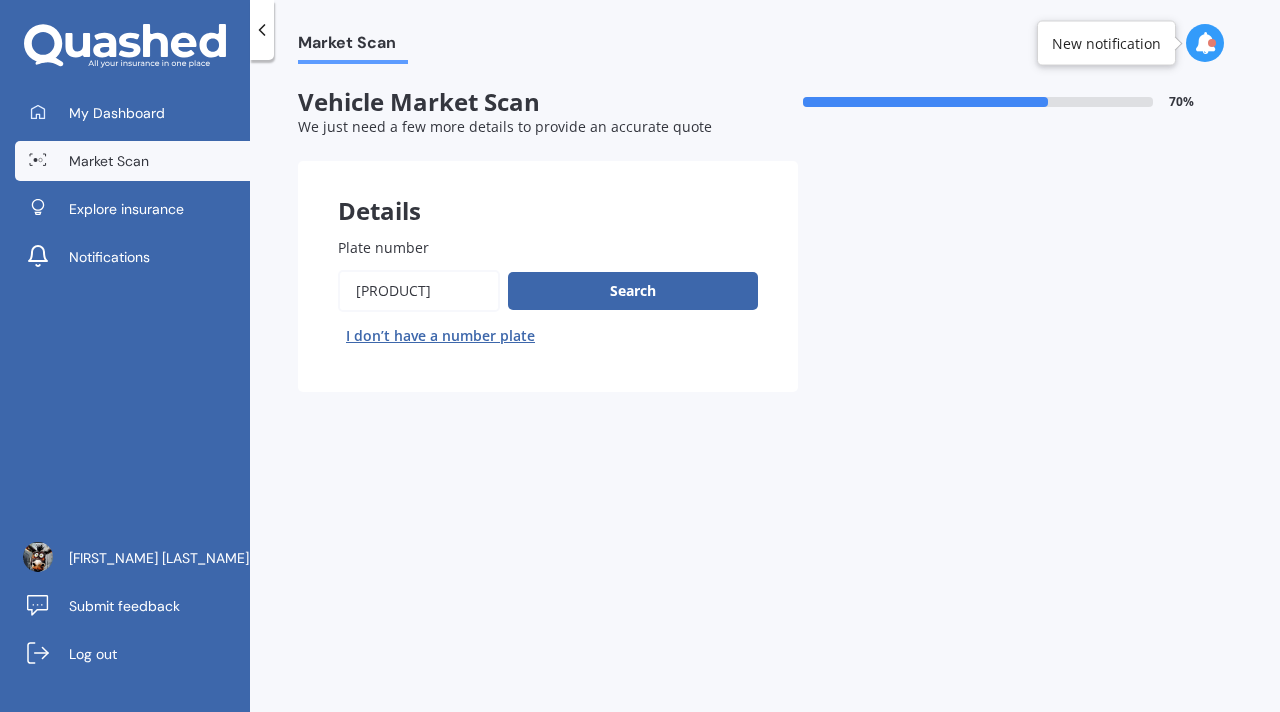 type on "[PRODUCT]" 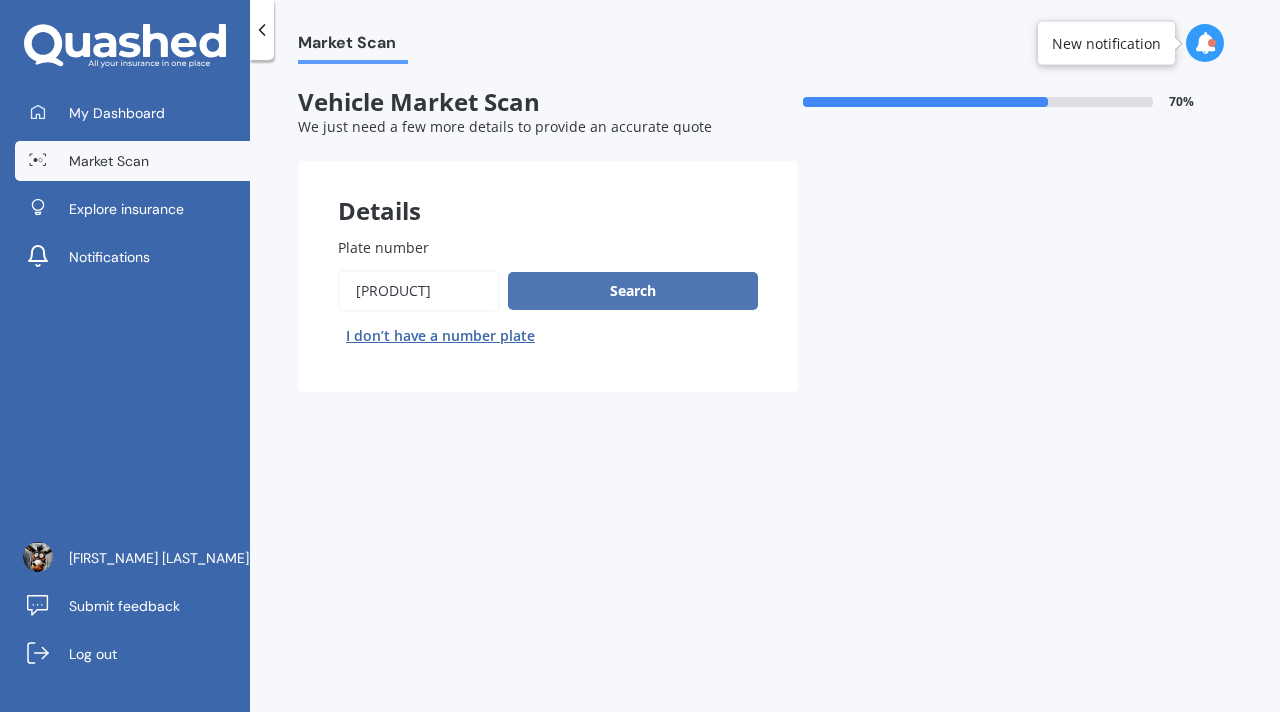 click on "Search" at bounding box center (633, 291) 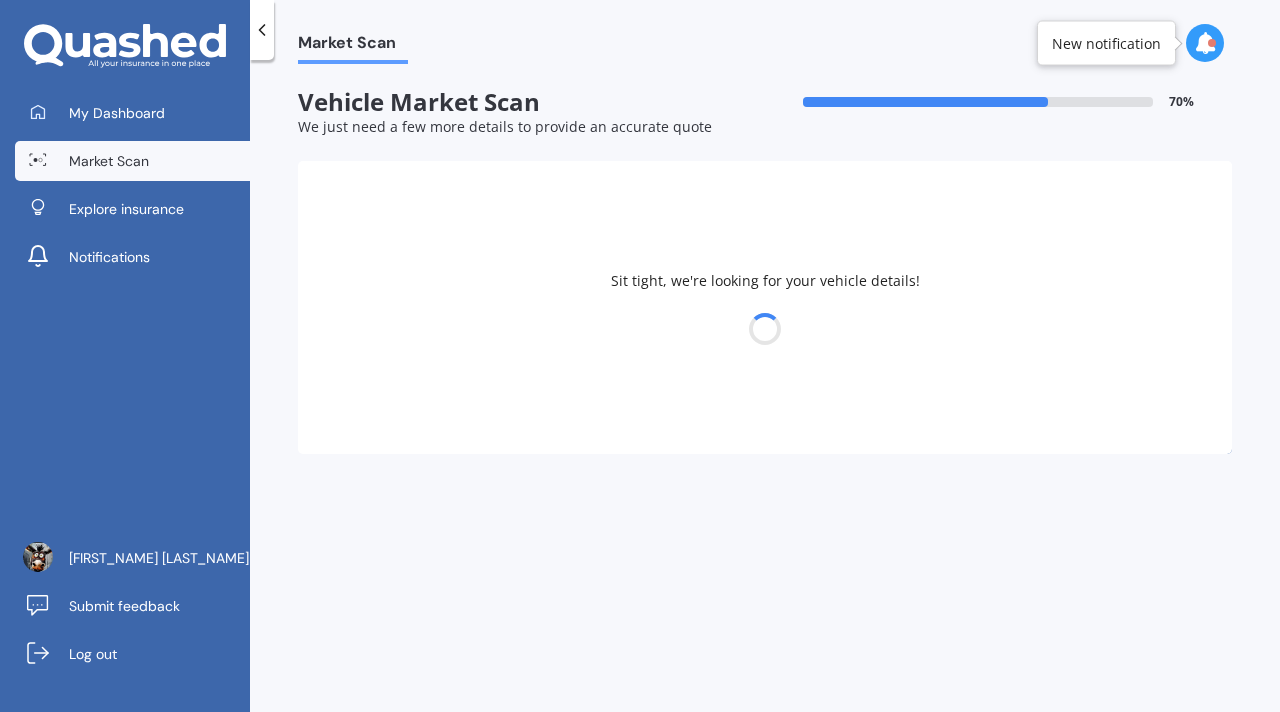 select on "SUZUKI" 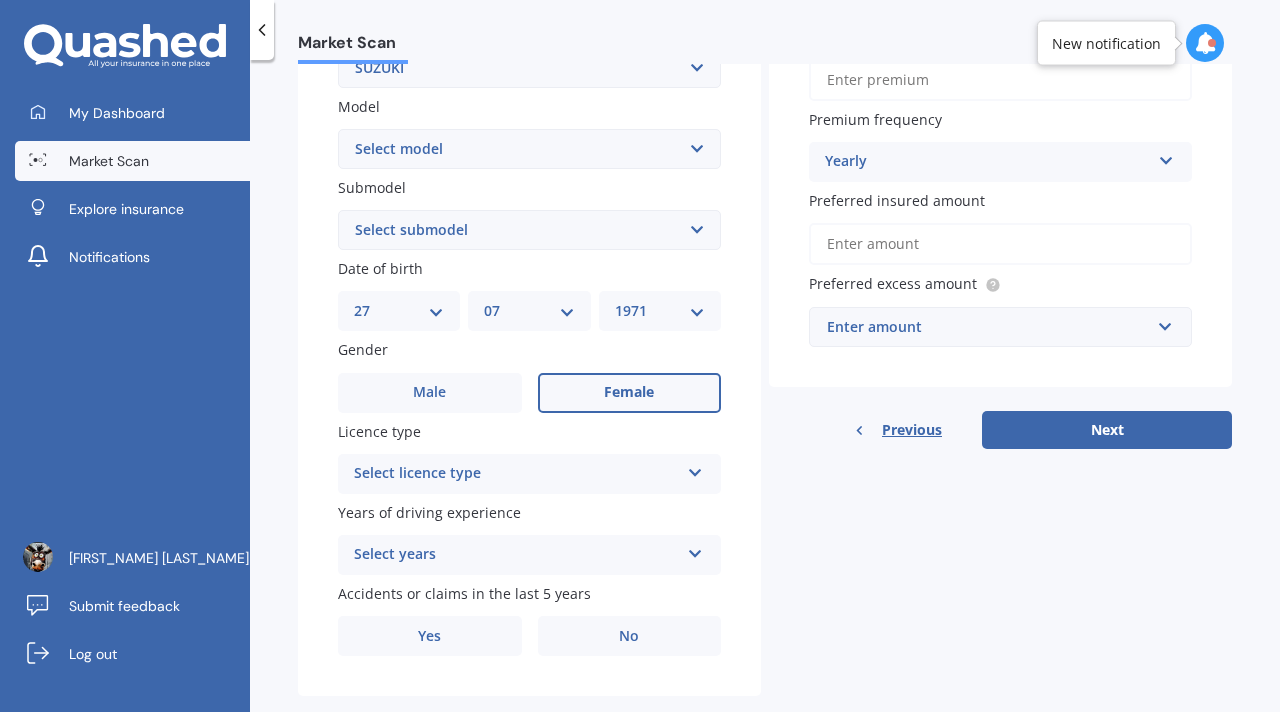 scroll, scrollTop: 470, scrollLeft: 0, axis: vertical 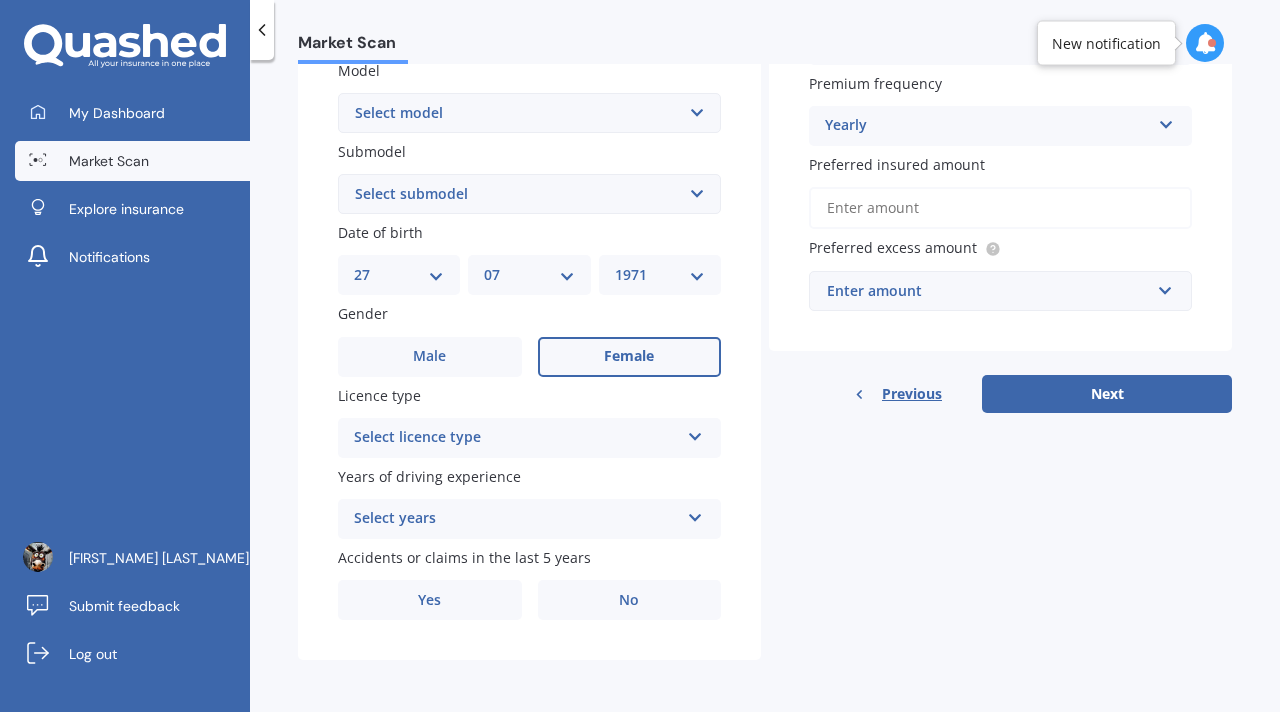 click on "Select submodel (All Other) [SPEC] [SPEC] [SPEC]" at bounding box center (529, 194) 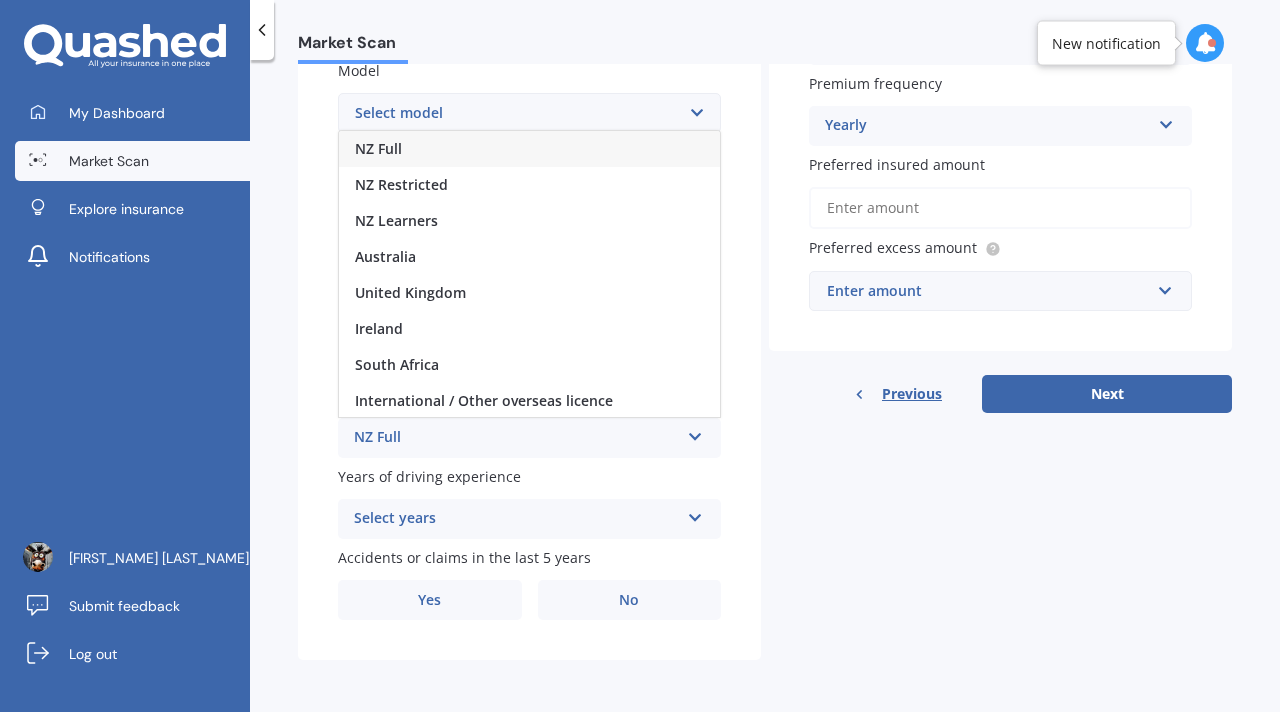click on "NZ Full" at bounding box center [529, 149] 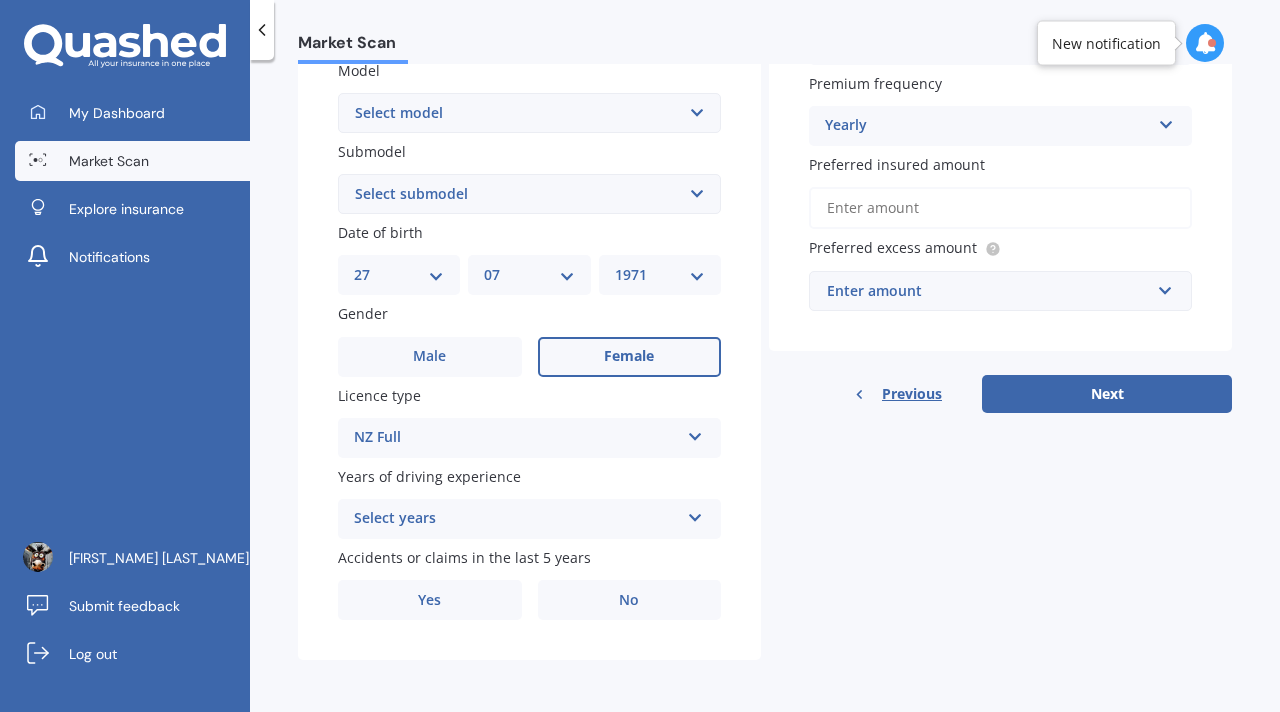 click on "Select years 5 or more years 4 years 3 years 2 years 1 year" at bounding box center (529, 519) 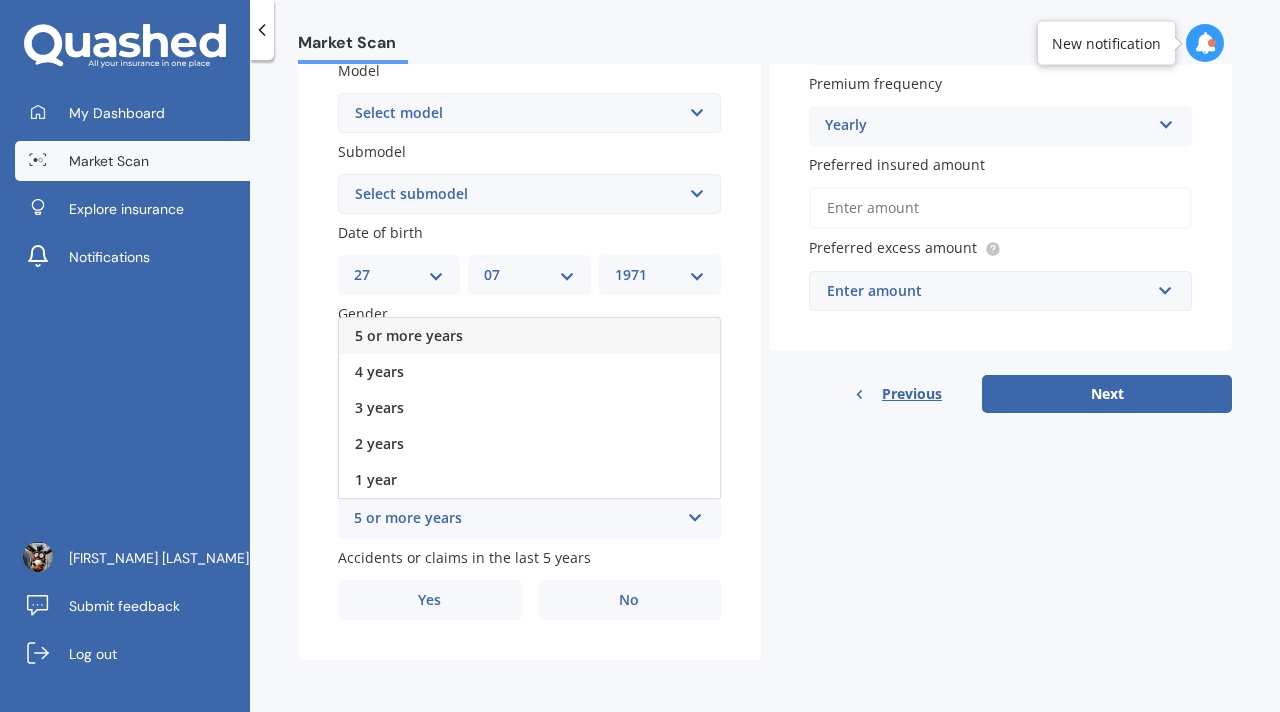 click on "5 or more years" at bounding box center [529, 336] 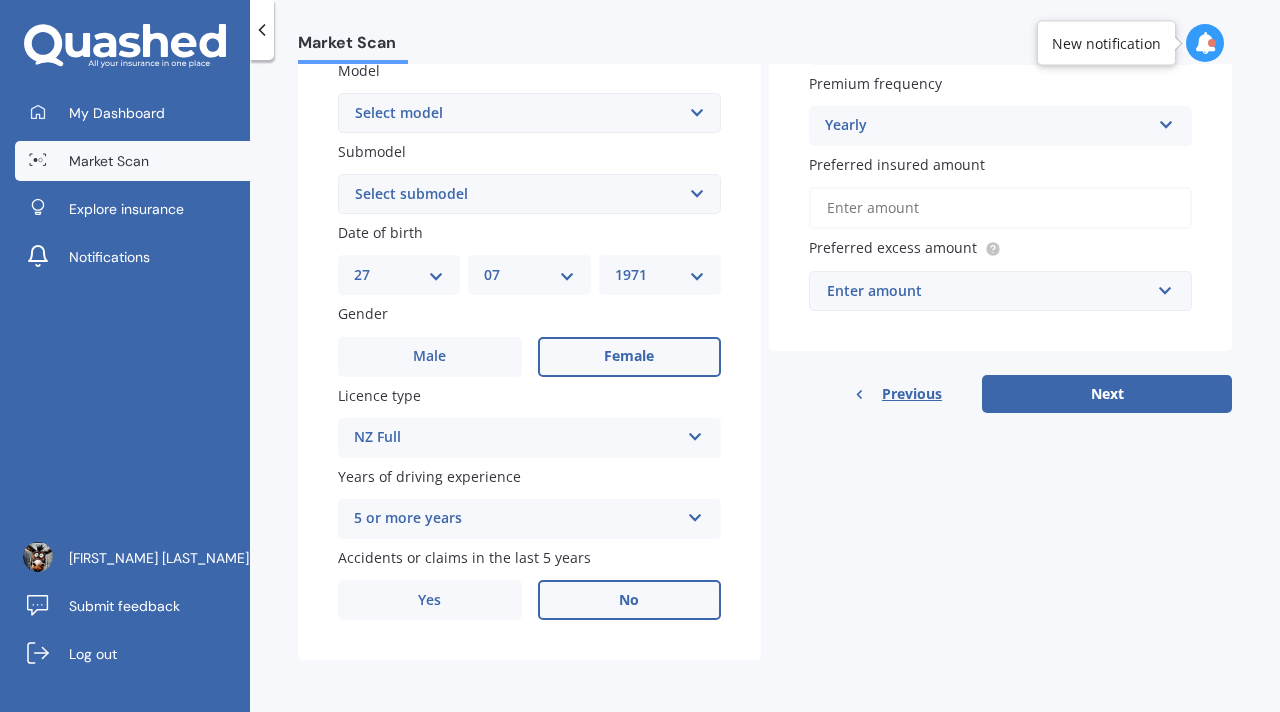 click on "No" at bounding box center (629, 600) 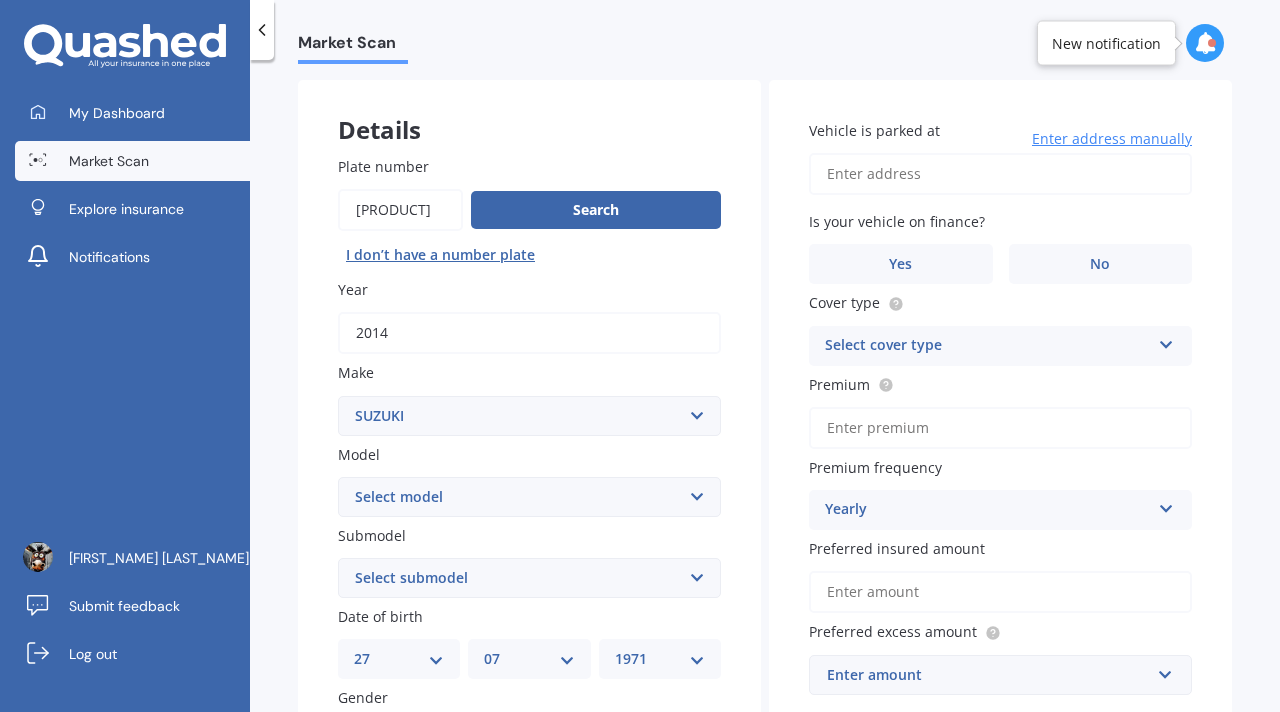 scroll, scrollTop: 9, scrollLeft: 0, axis: vertical 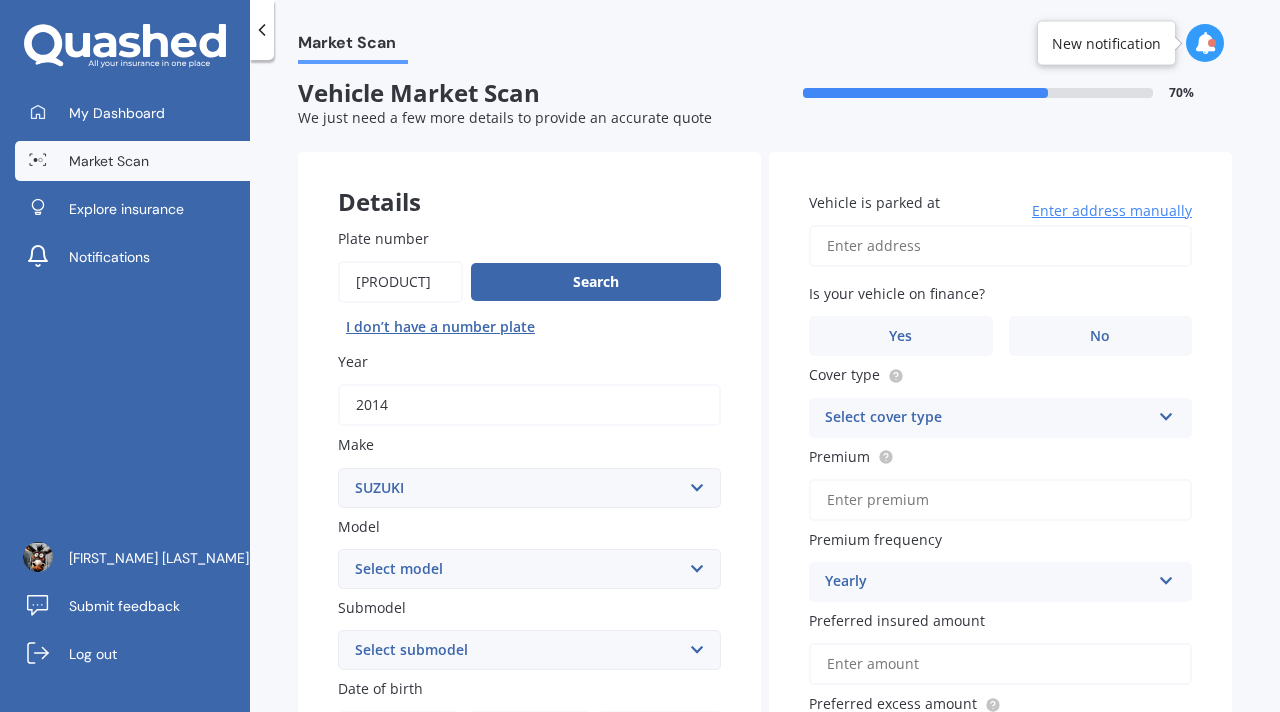 click on "Vehicle is parked at" at bounding box center (1000, 246) 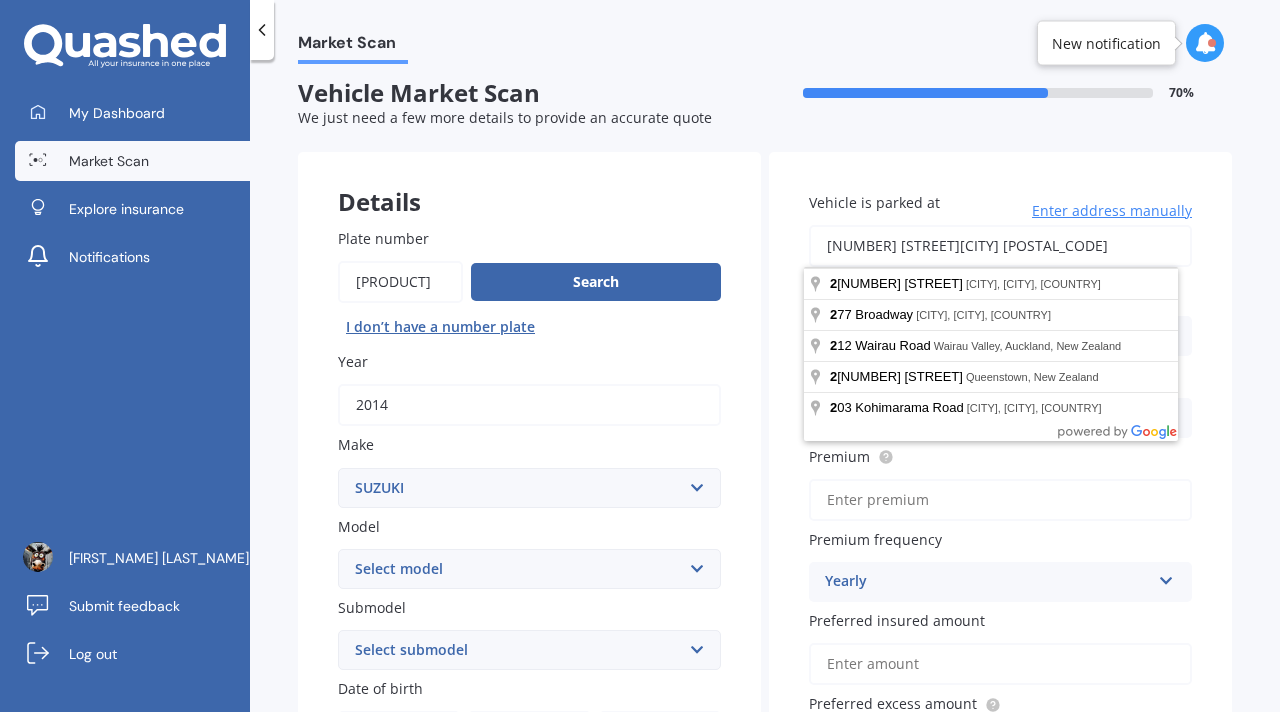 drag, startPoint x: 1160, startPoint y: 248, endPoint x: 833, endPoint y: 243, distance: 327.03824 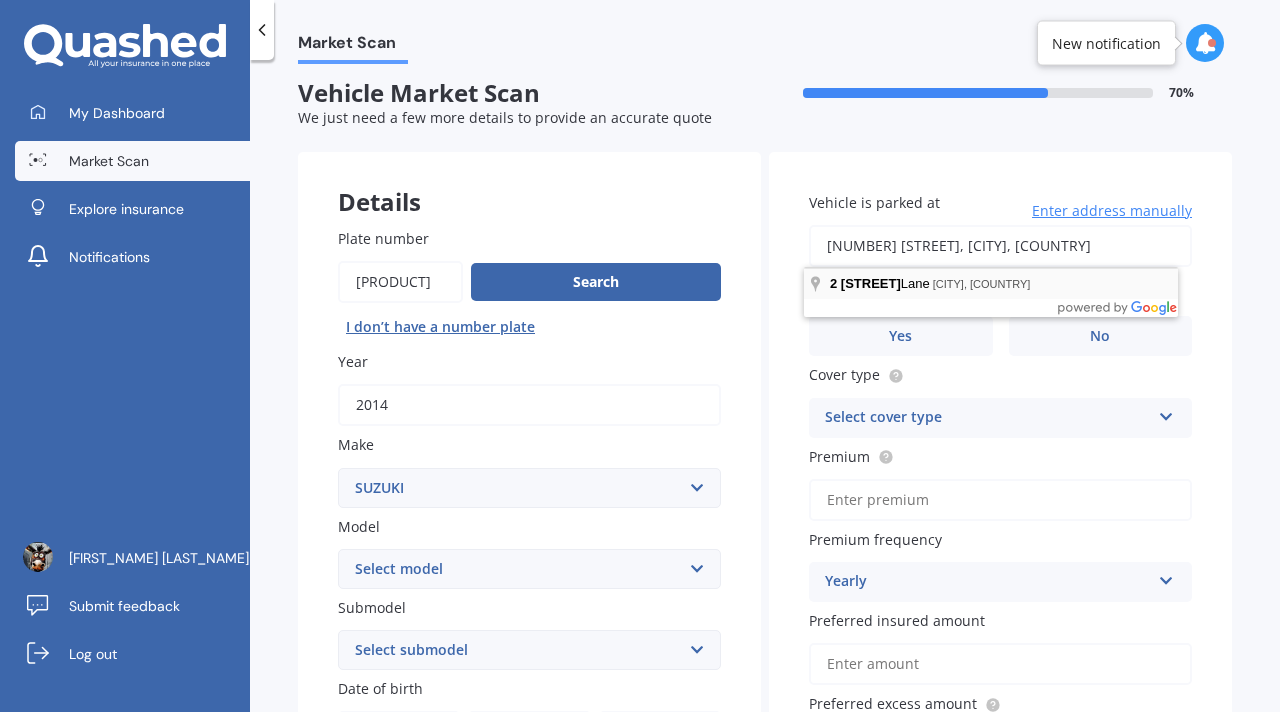 type on "[NUMBER] [STREET], [CITY], [COUNTRY] [POSTAL_CODE]" 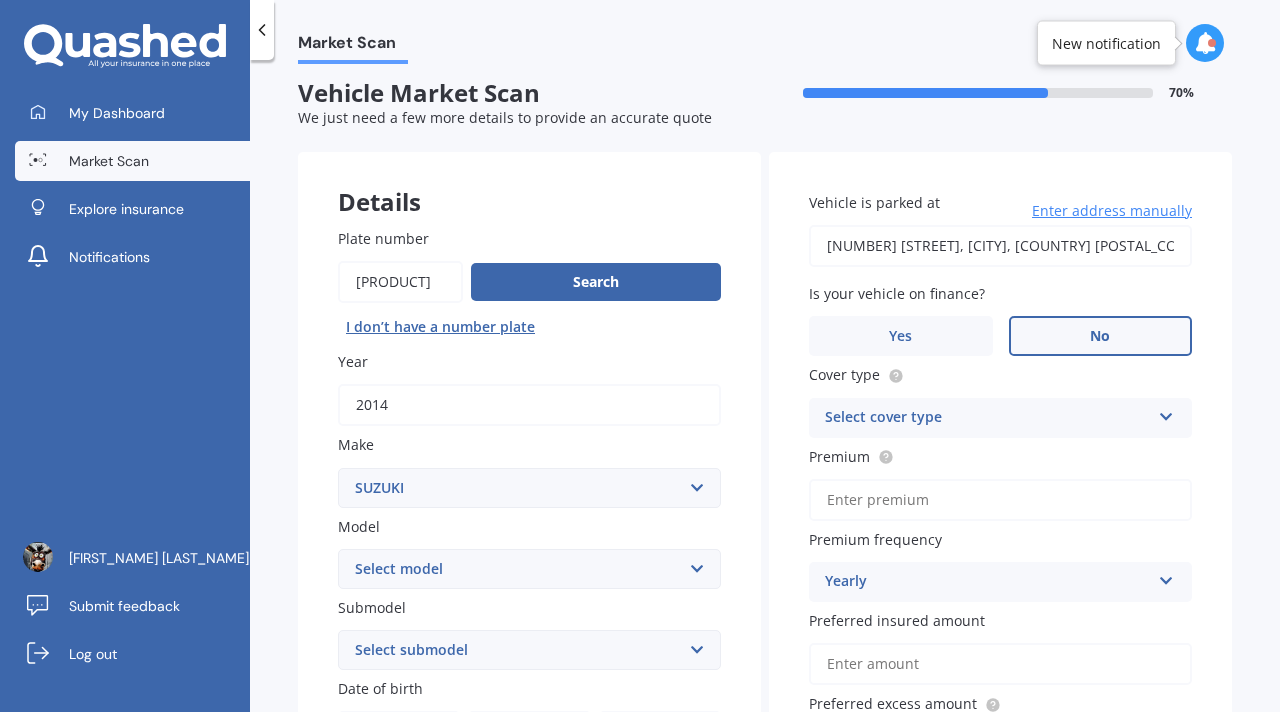 click on "No" at bounding box center (1101, 336) 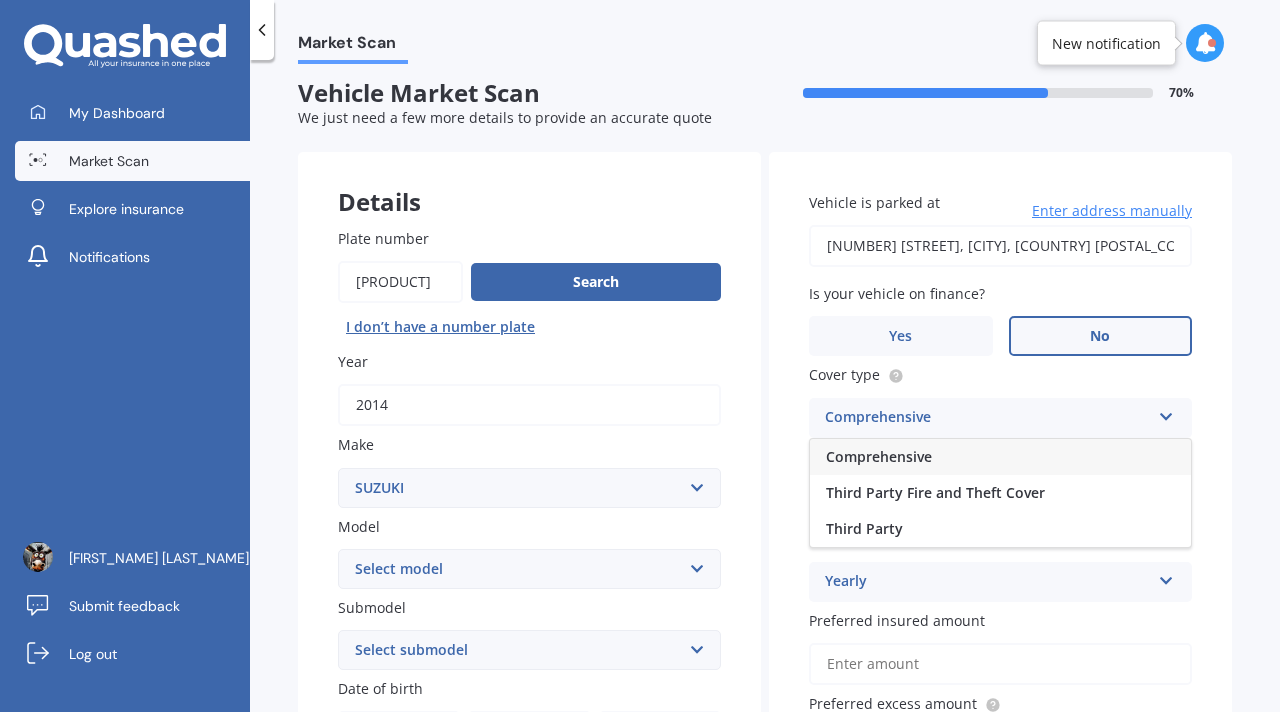 click on "Comprehensive" at bounding box center (1000, 457) 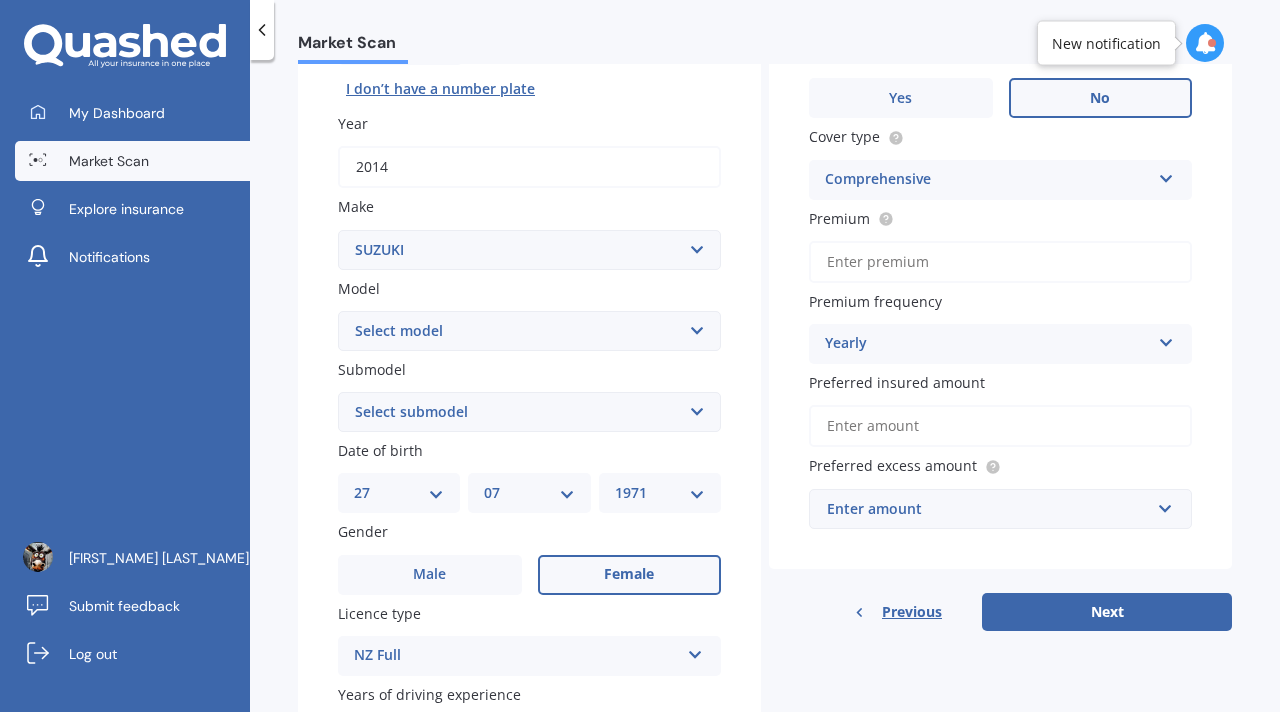 scroll, scrollTop: 255, scrollLeft: 0, axis: vertical 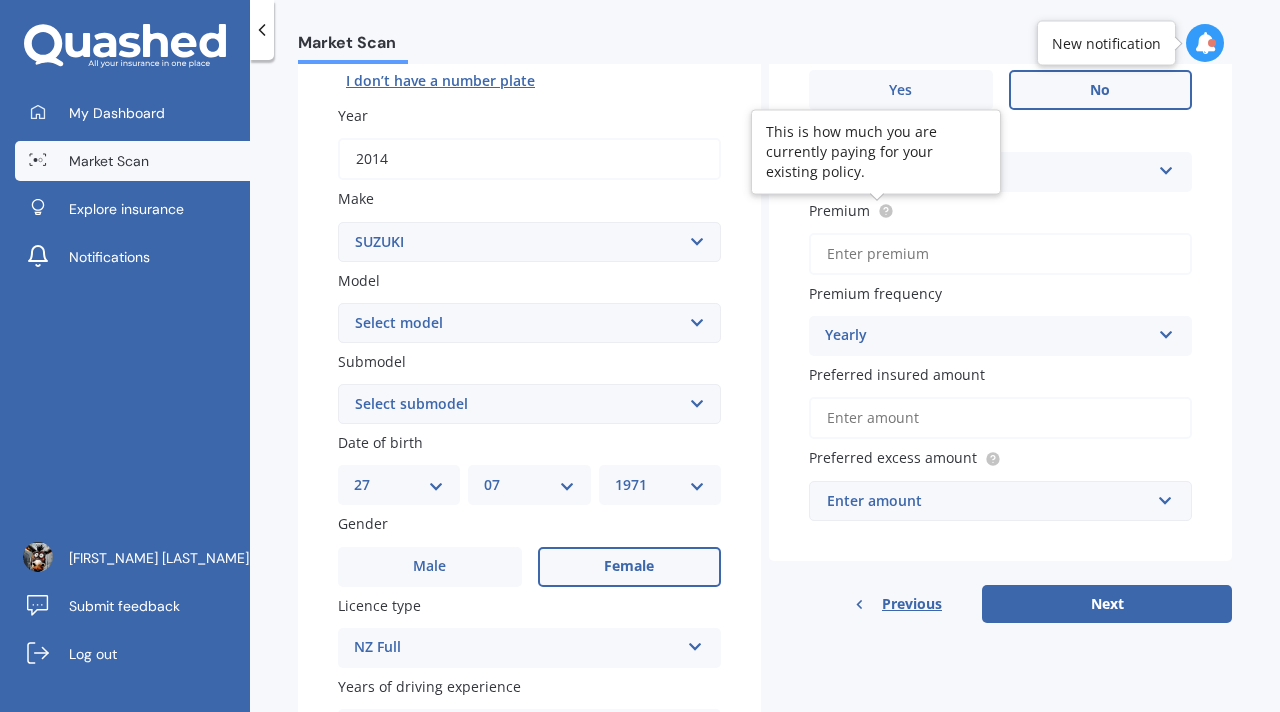 click 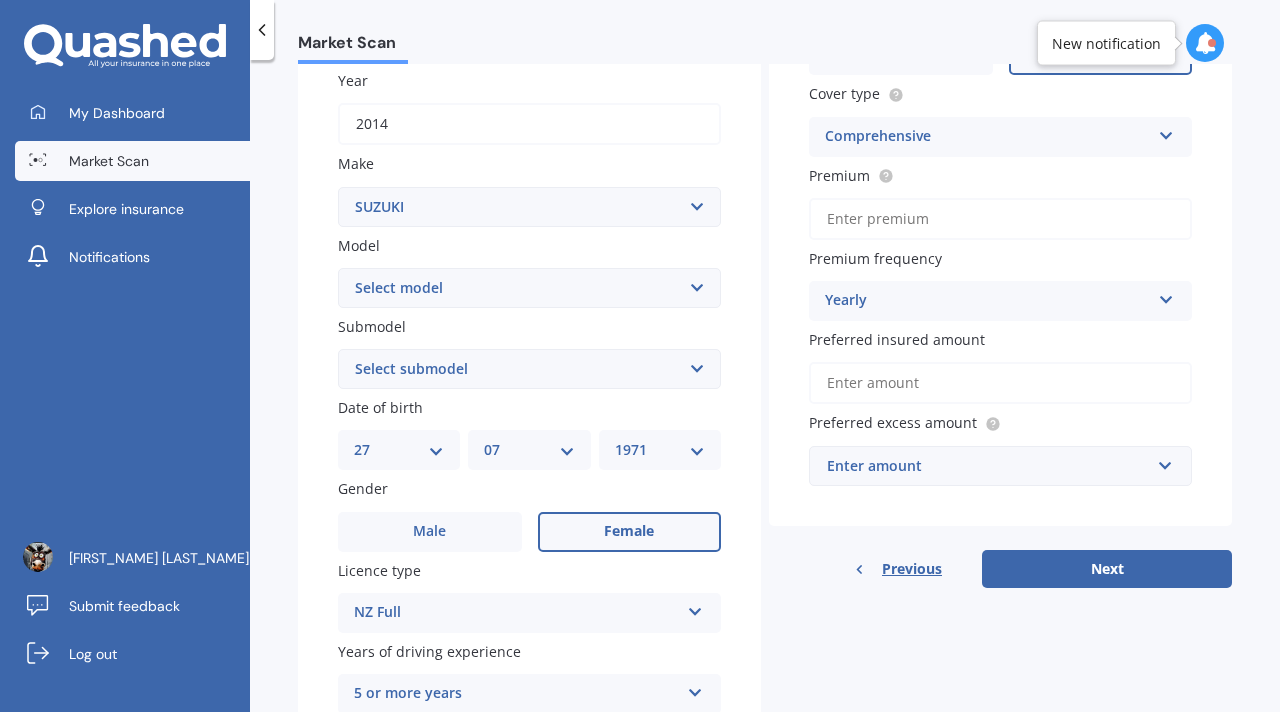 scroll, scrollTop: 314, scrollLeft: 0, axis: vertical 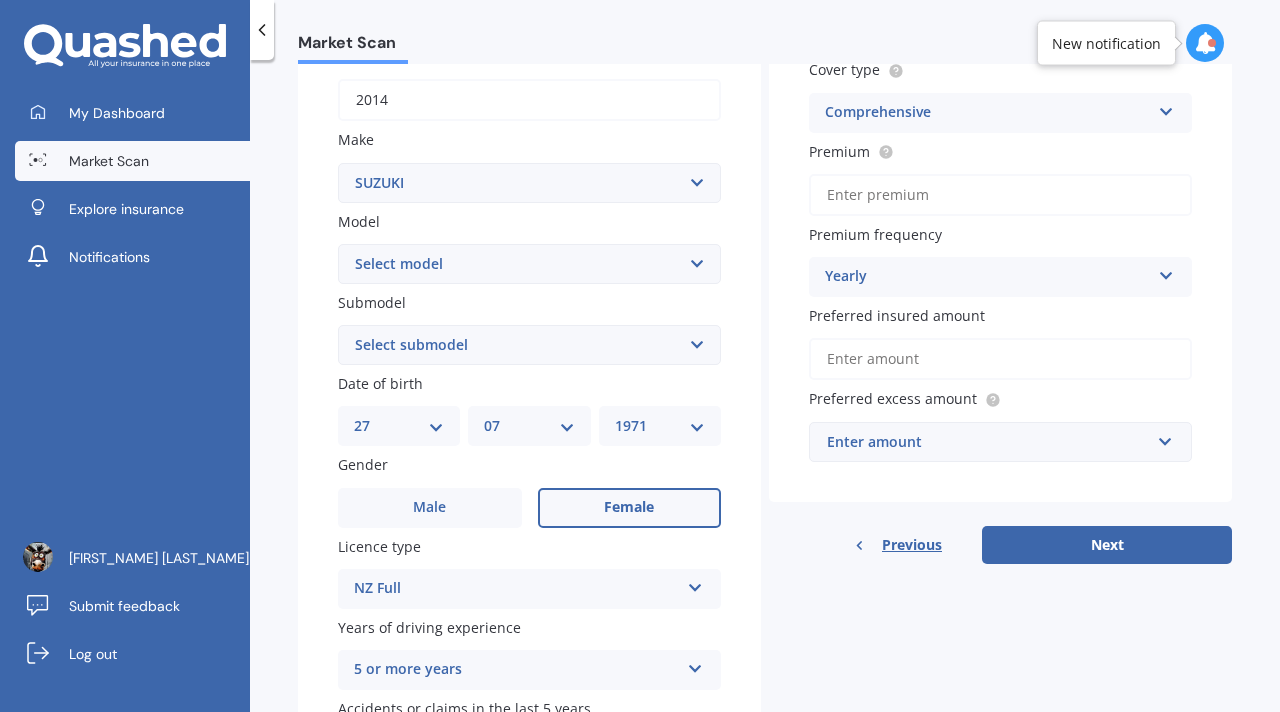 click on "Premium" at bounding box center (1000, 195) 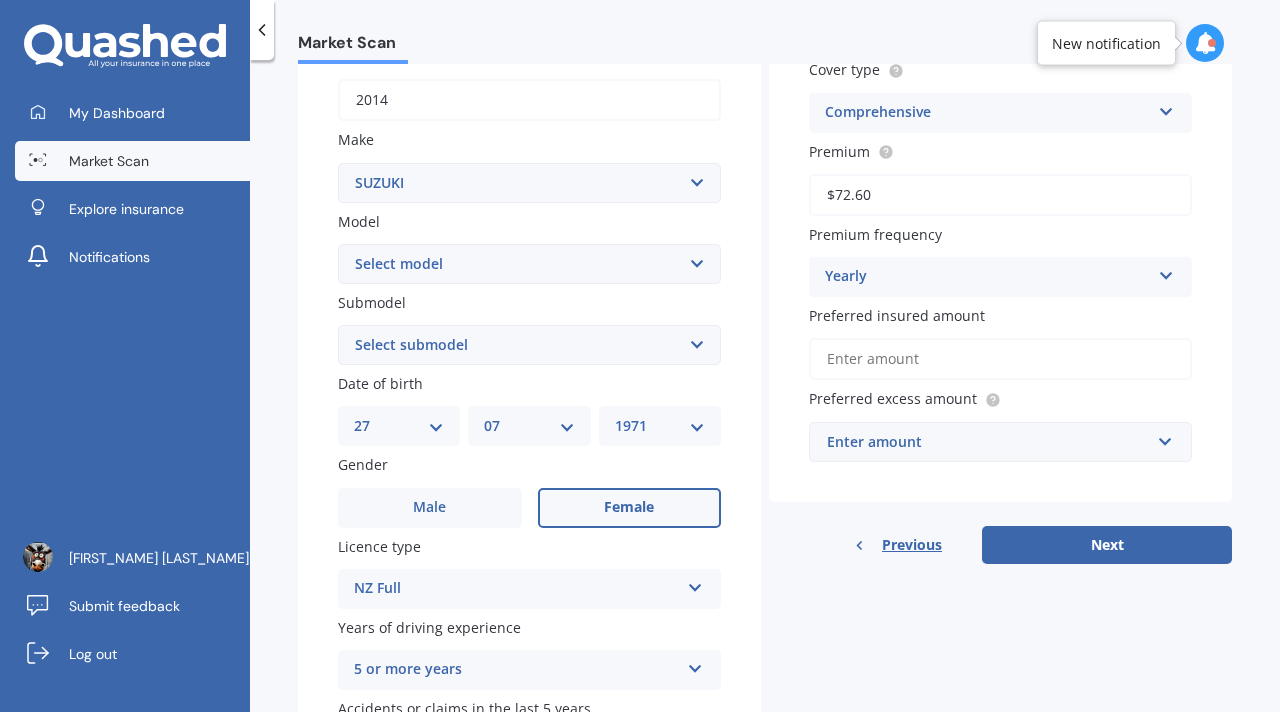 type on "$72.60" 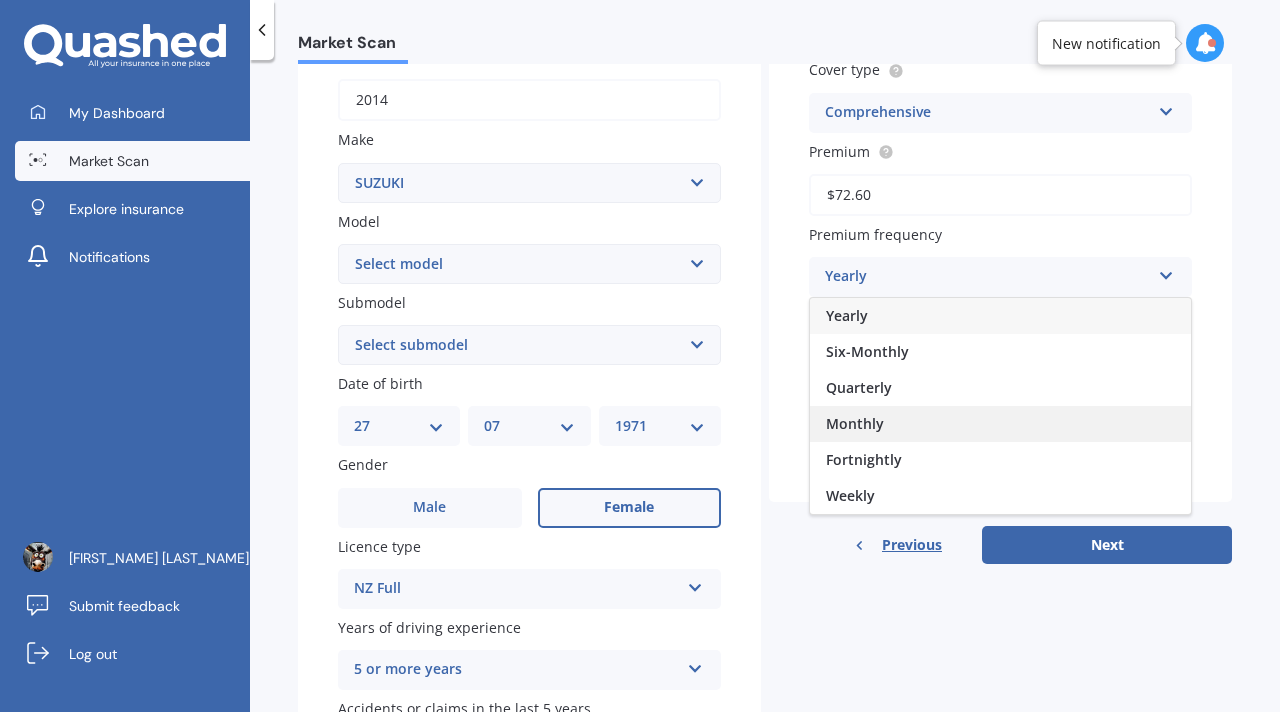 click on "Monthly" at bounding box center (855, 423) 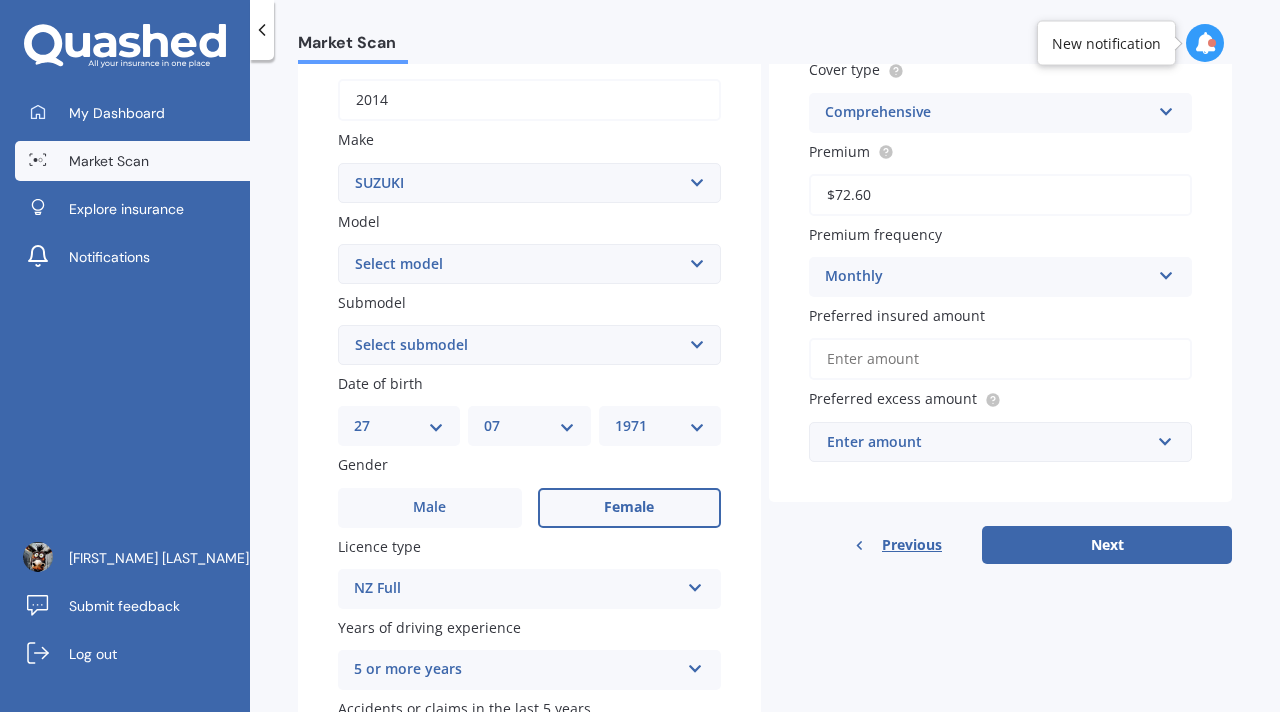click on "Preferred insured amount" at bounding box center (1000, 359) 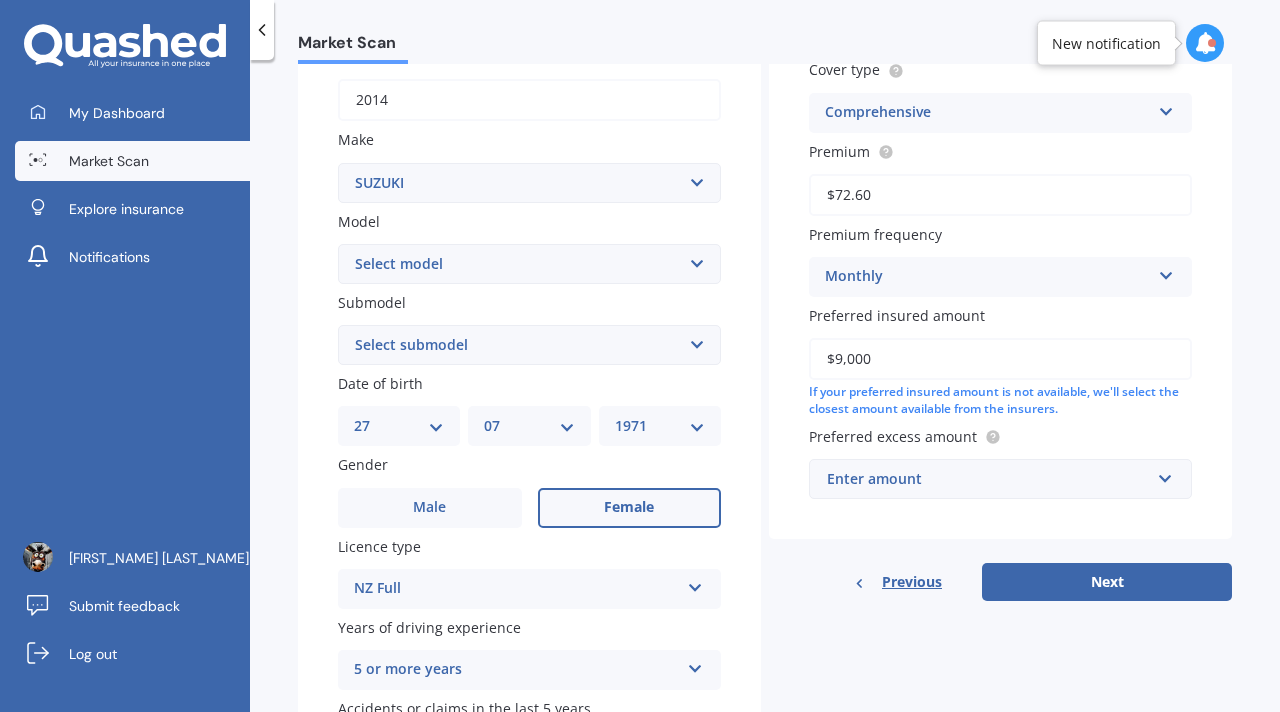 type on "$9,000" 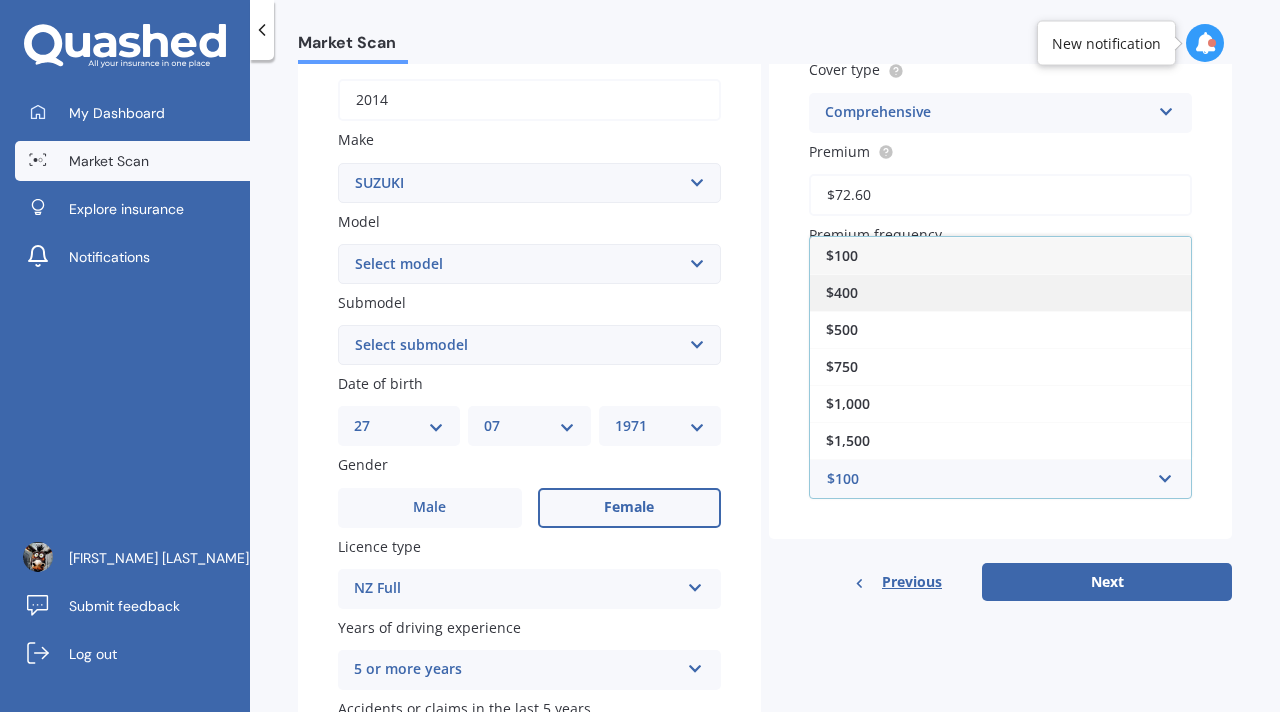 click on "$400" at bounding box center [1000, 292] 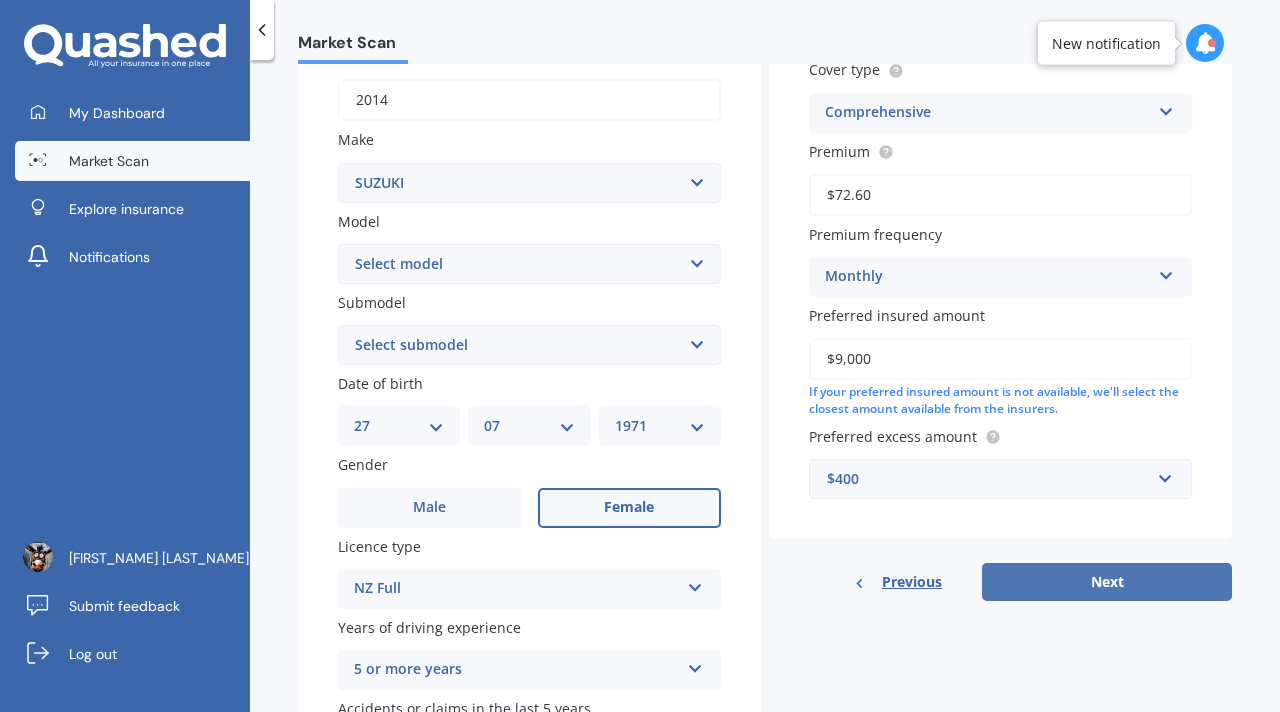 click on "Next" at bounding box center [1107, 582] 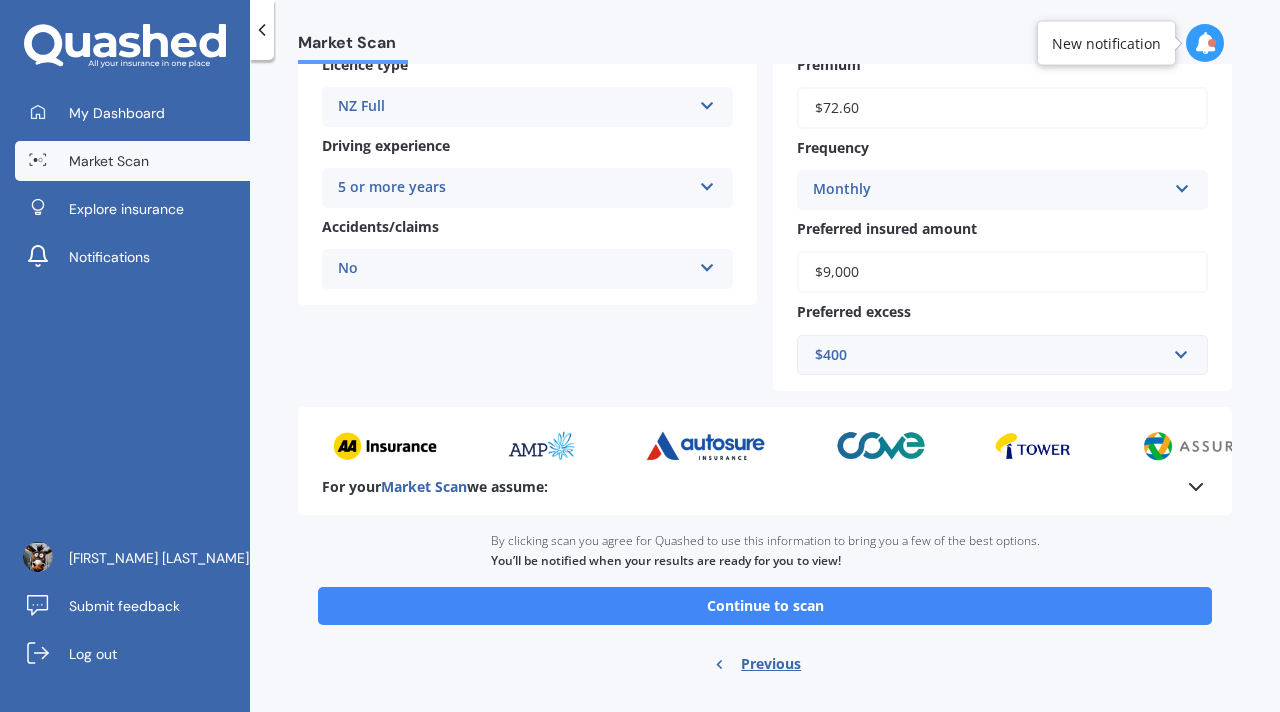 scroll, scrollTop: 406, scrollLeft: 0, axis: vertical 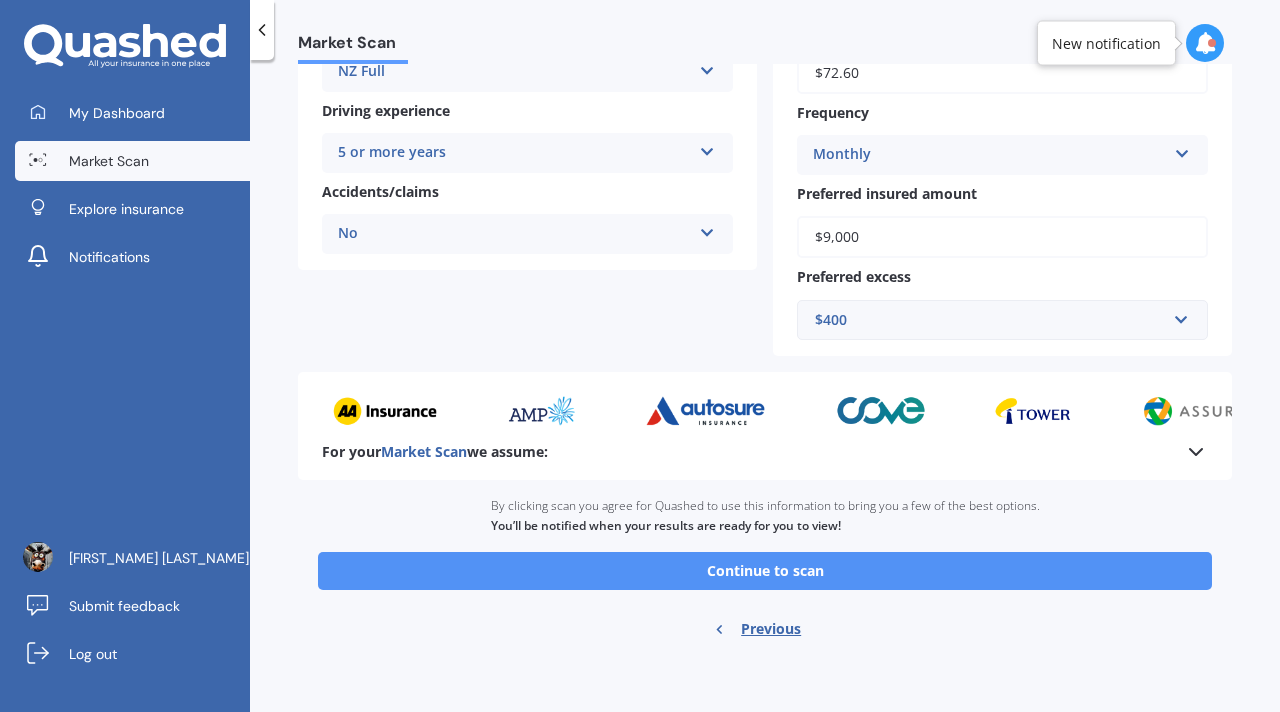 click on "Continue to scan" at bounding box center (765, 571) 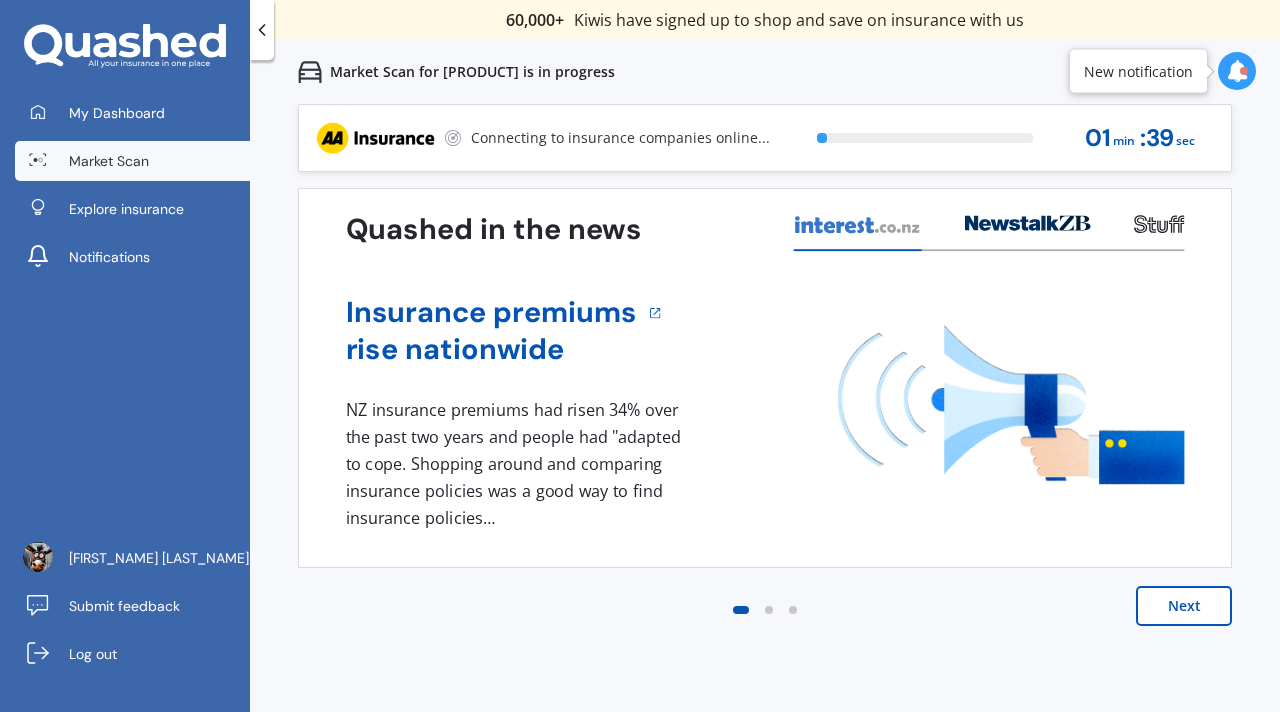 scroll, scrollTop: 0, scrollLeft: 0, axis: both 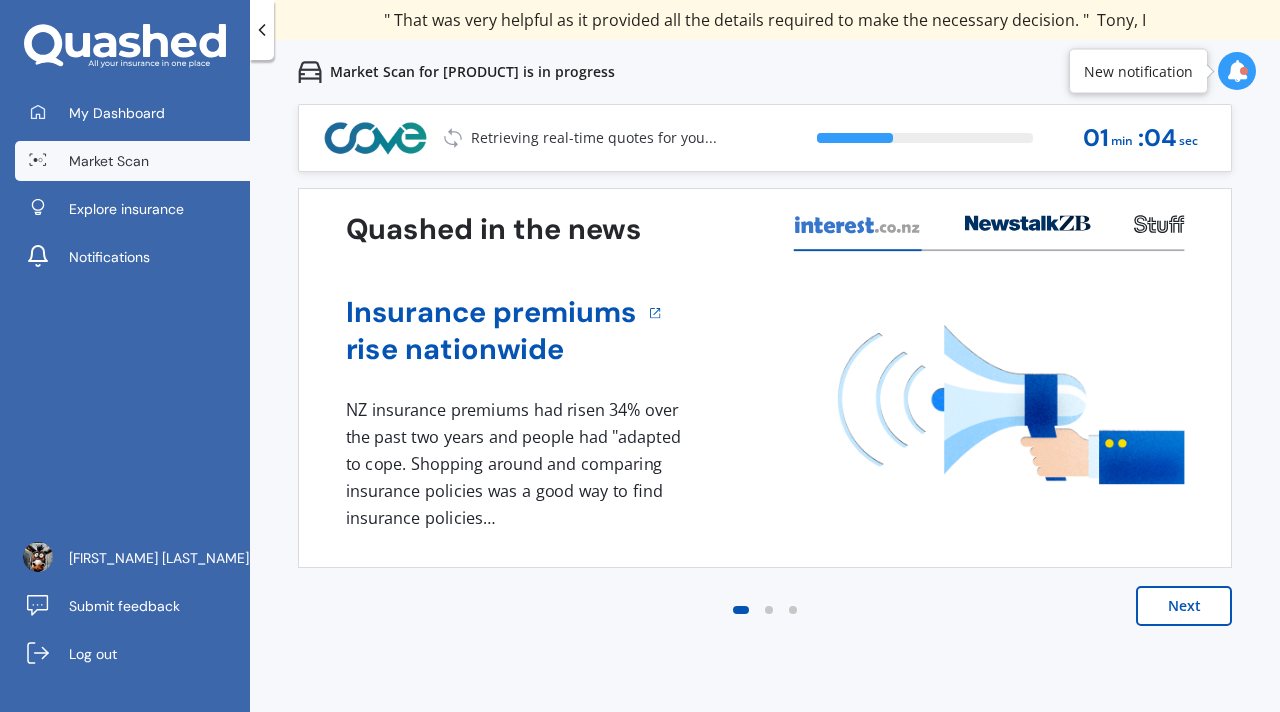 click on "Next" at bounding box center [1184, 606] 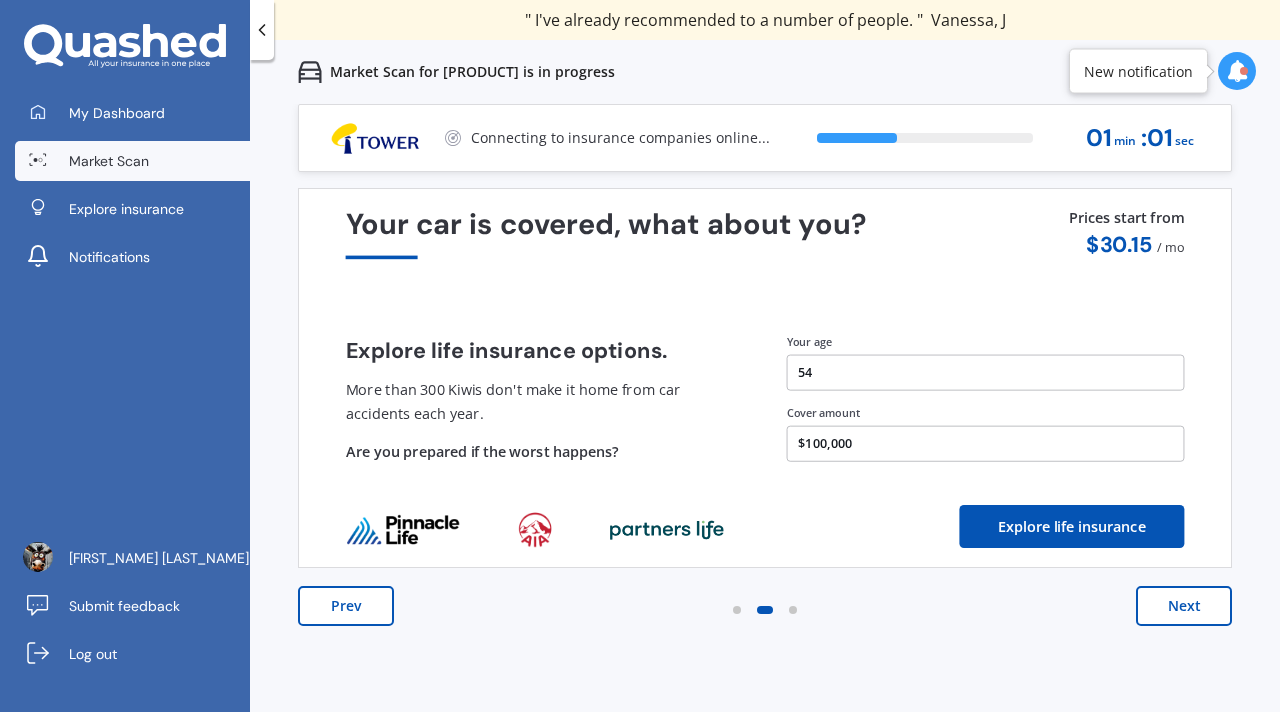 click on "Next" at bounding box center [1184, 606] 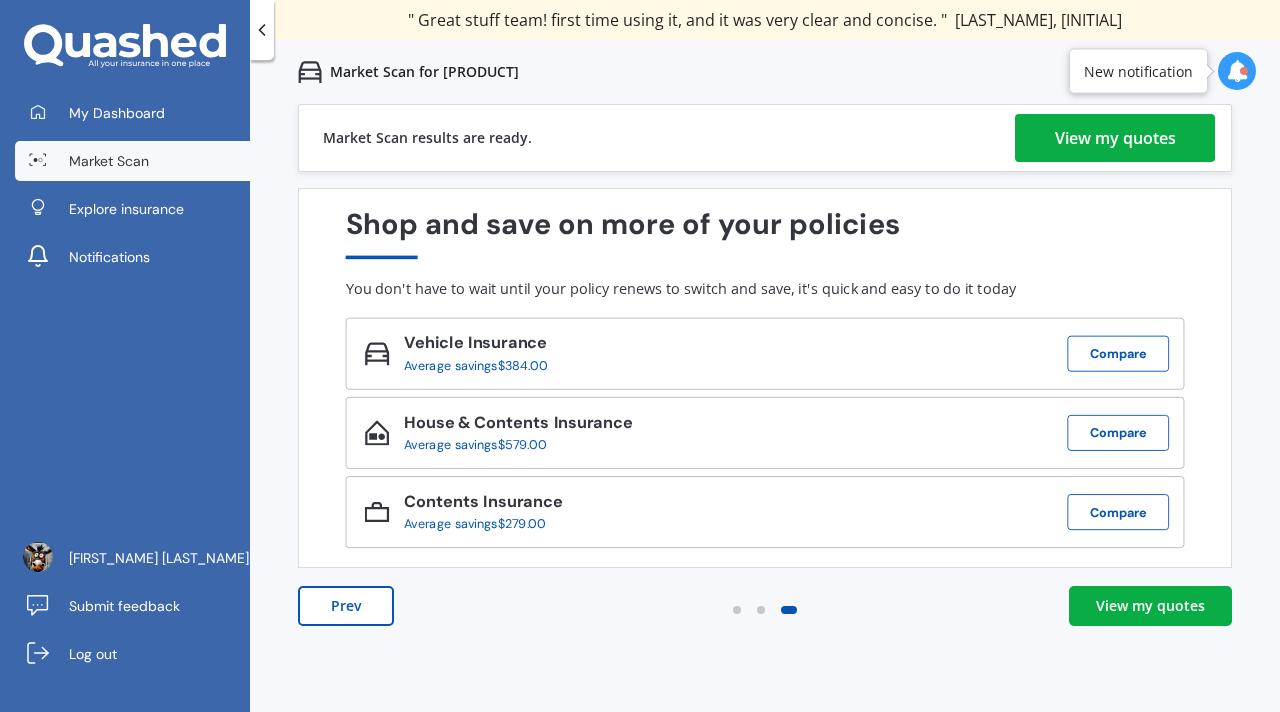 click on "View my quotes" at bounding box center [1150, 606] 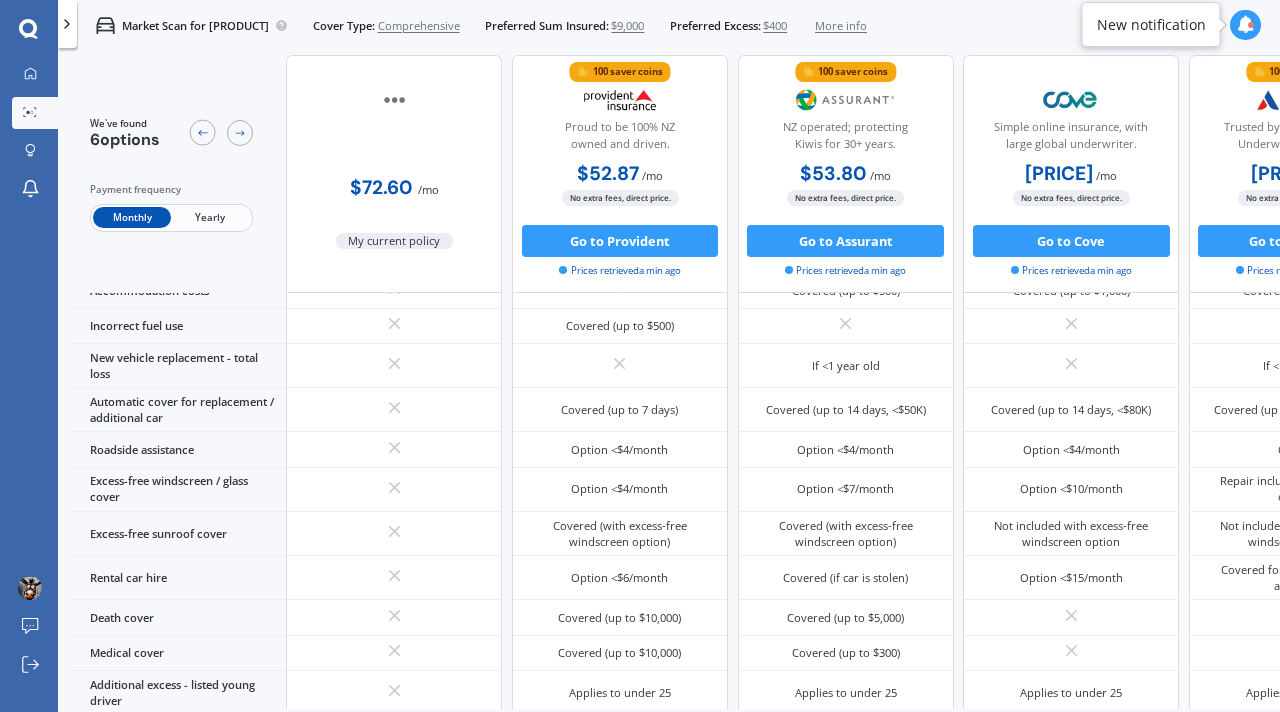 scroll, scrollTop: 566, scrollLeft: 0, axis: vertical 